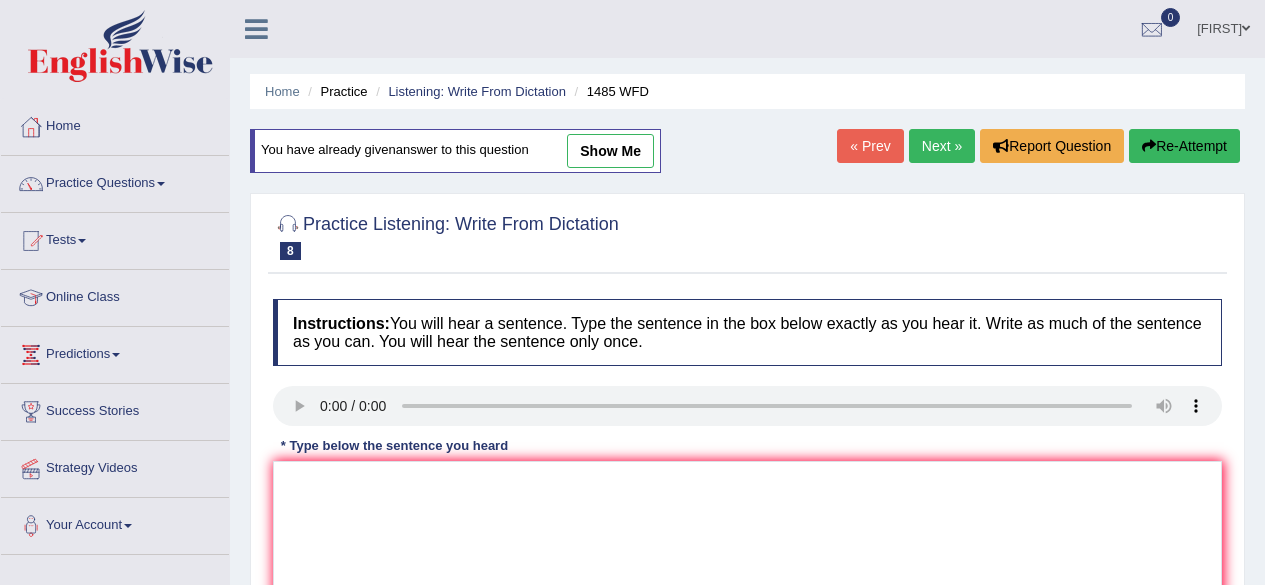 scroll, scrollTop: 0, scrollLeft: 0, axis: both 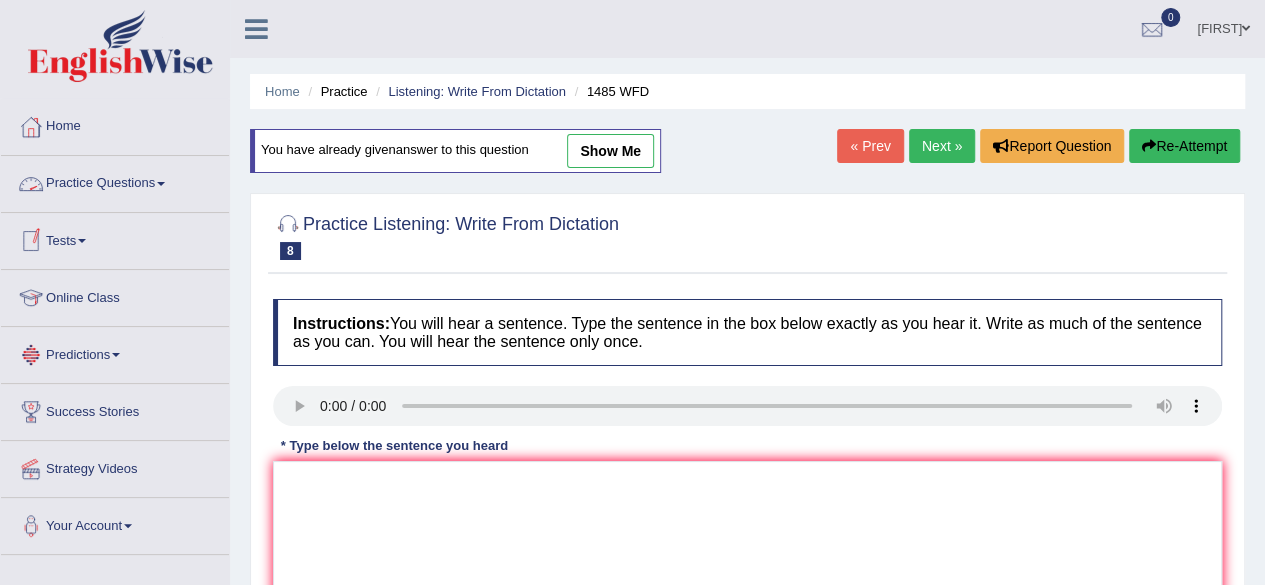 click on "Practice Questions" at bounding box center (115, 181) 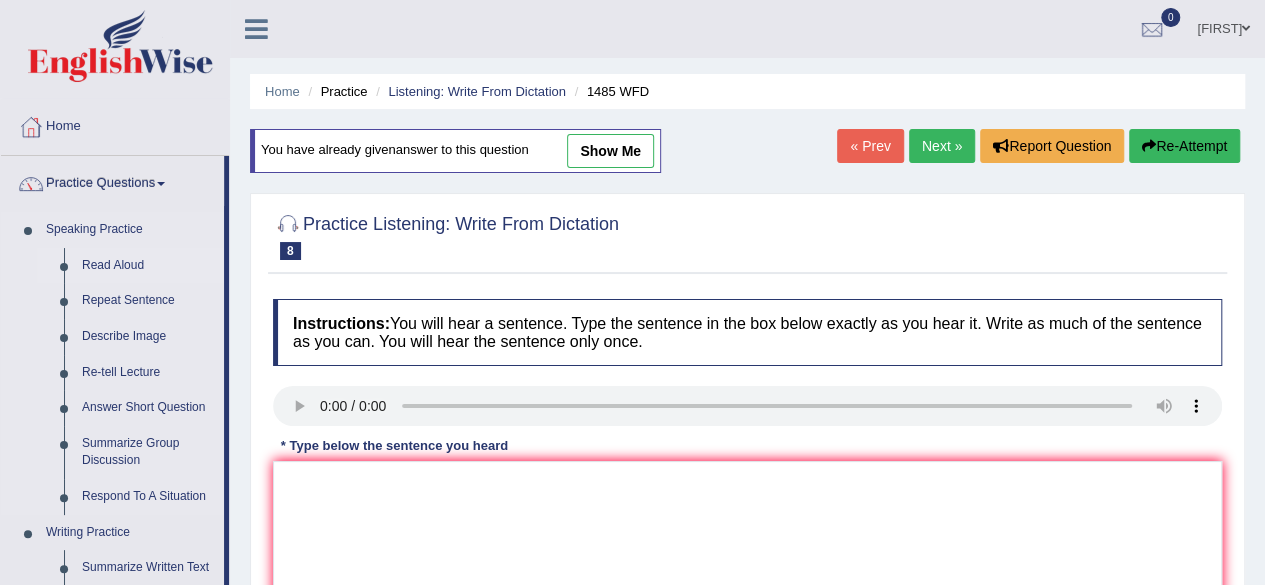 click on "Read Aloud" at bounding box center (148, 266) 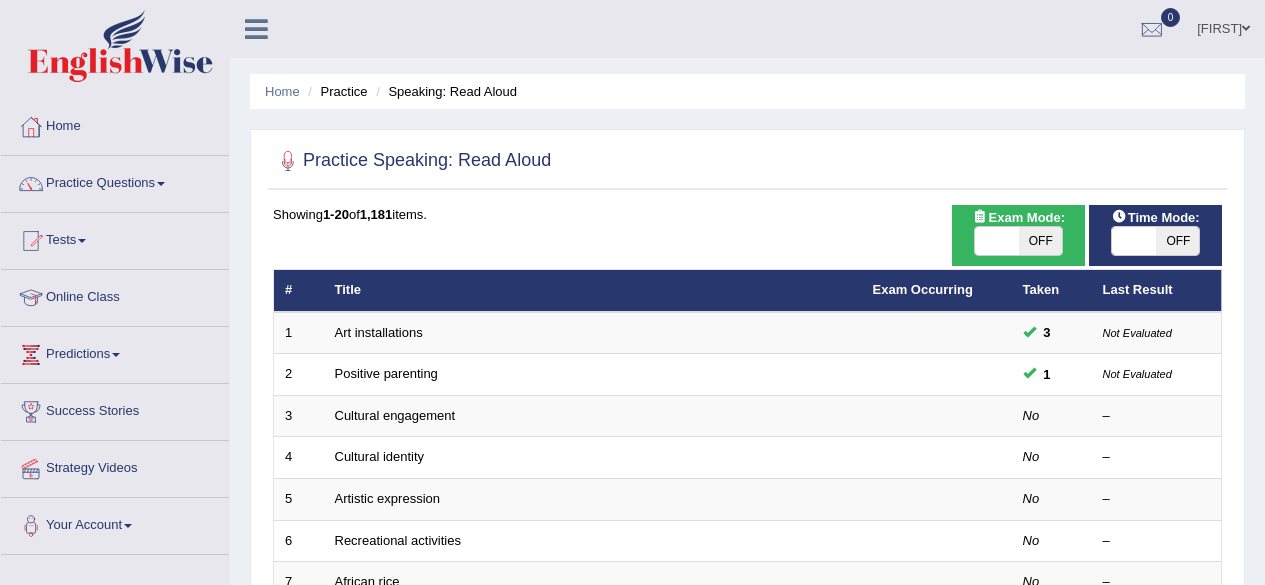 scroll, scrollTop: 0, scrollLeft: 0, axis: both 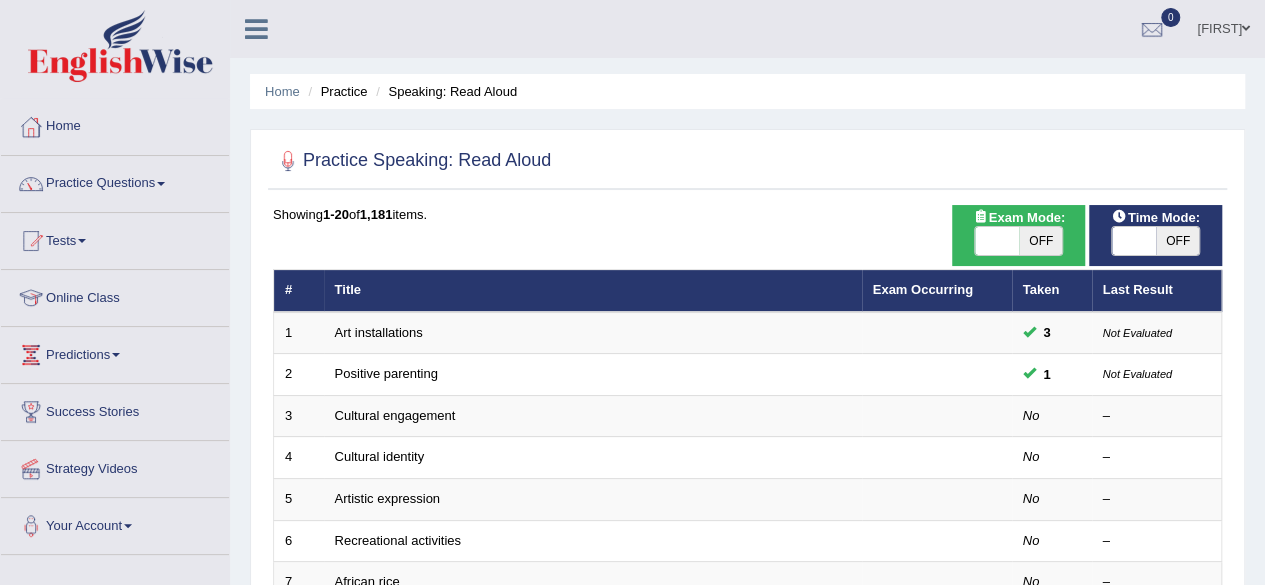 click at bounding box center [1134, 241] 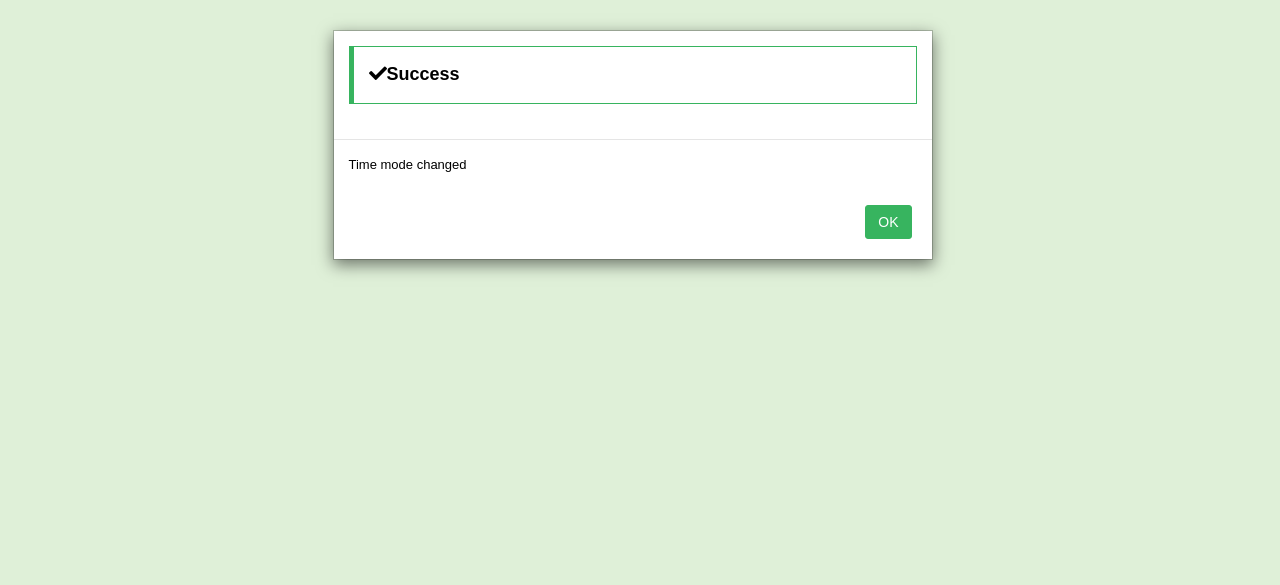 click on "OK" at bounding box center [888, 222] 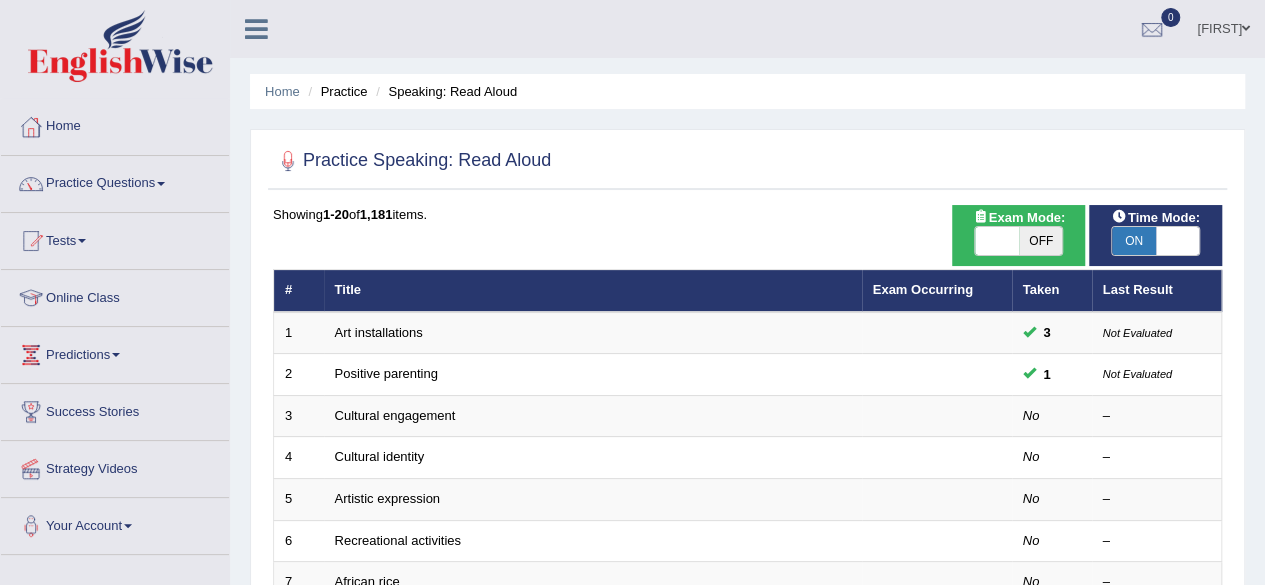 click on "OFF" at bounding box center (1041, 241) 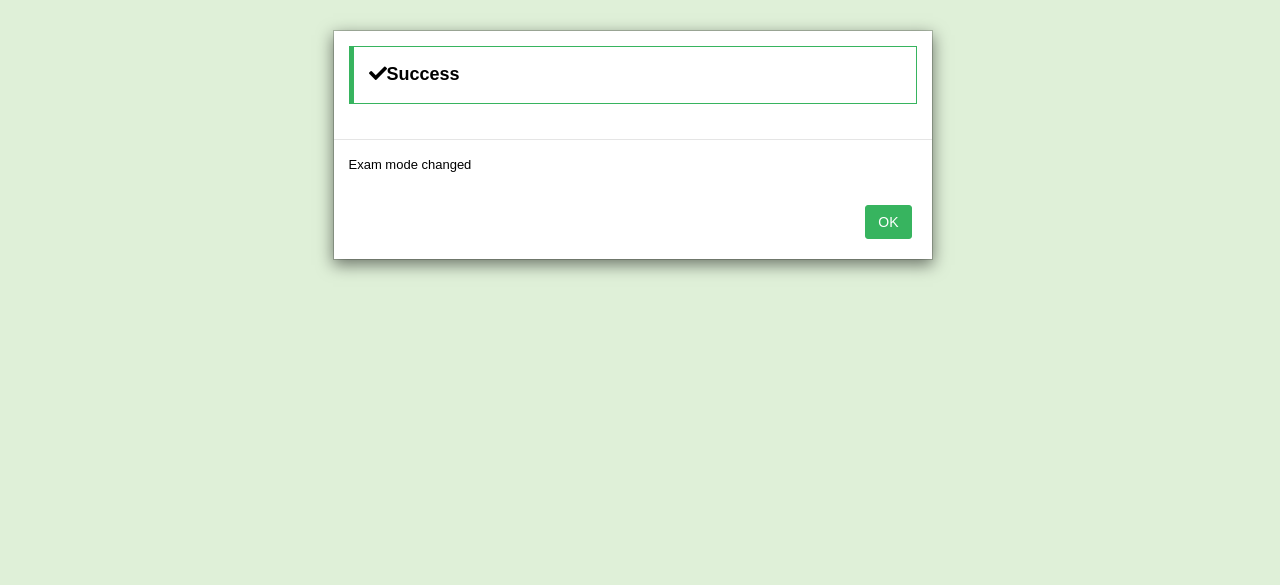 click on "OK" at bounding box center [888, 222] 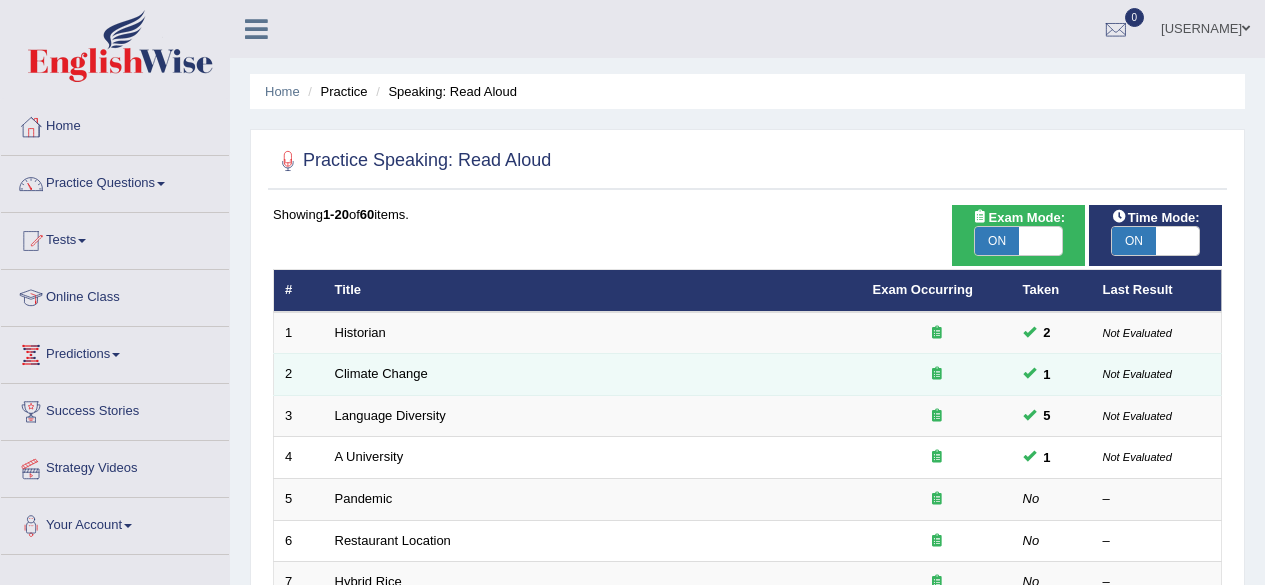 scroll, scrollTop: 0, scrollLeft: 0, axis: both 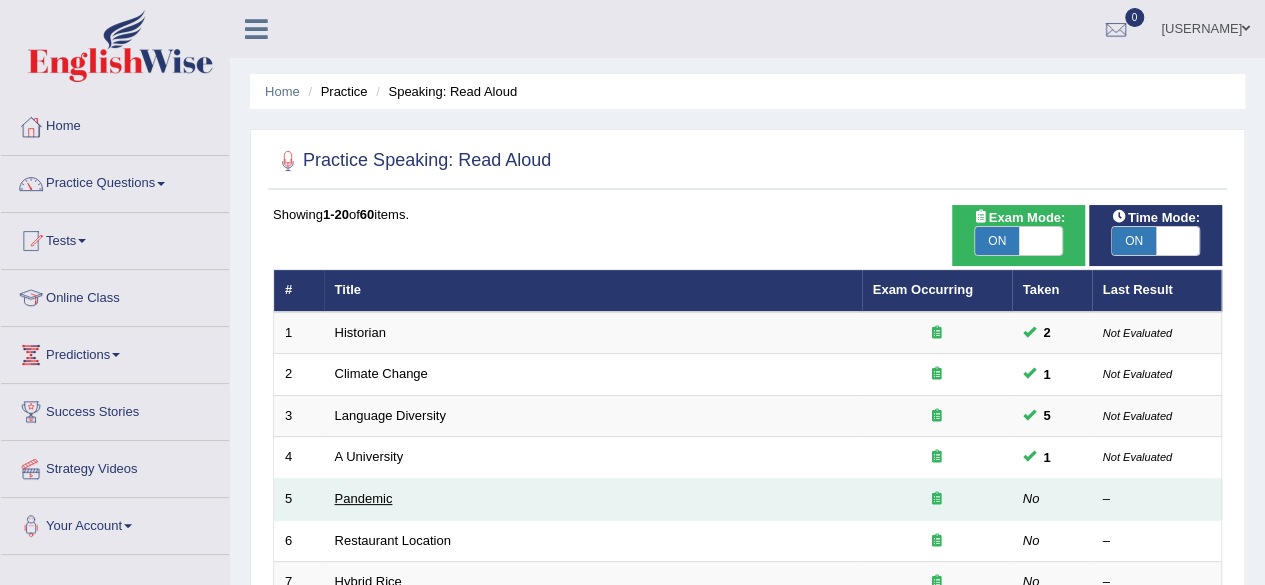 click on "Pandemic" at bounding box center (364, 498) 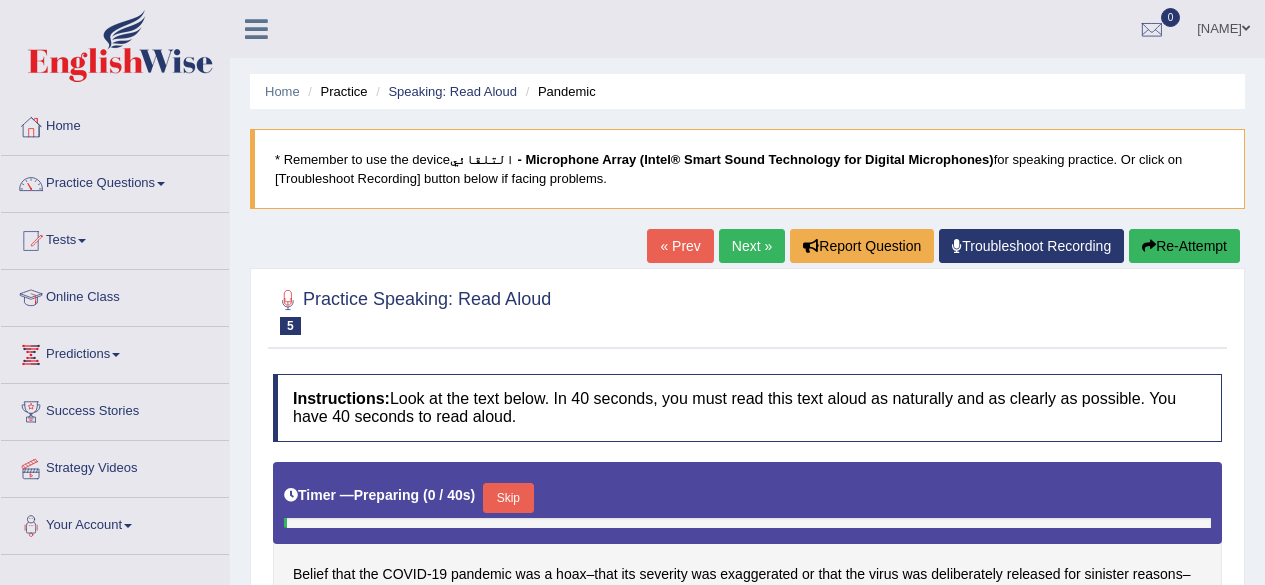 scroll, scrollTop: 0, scrollLeft: 0, axis: both 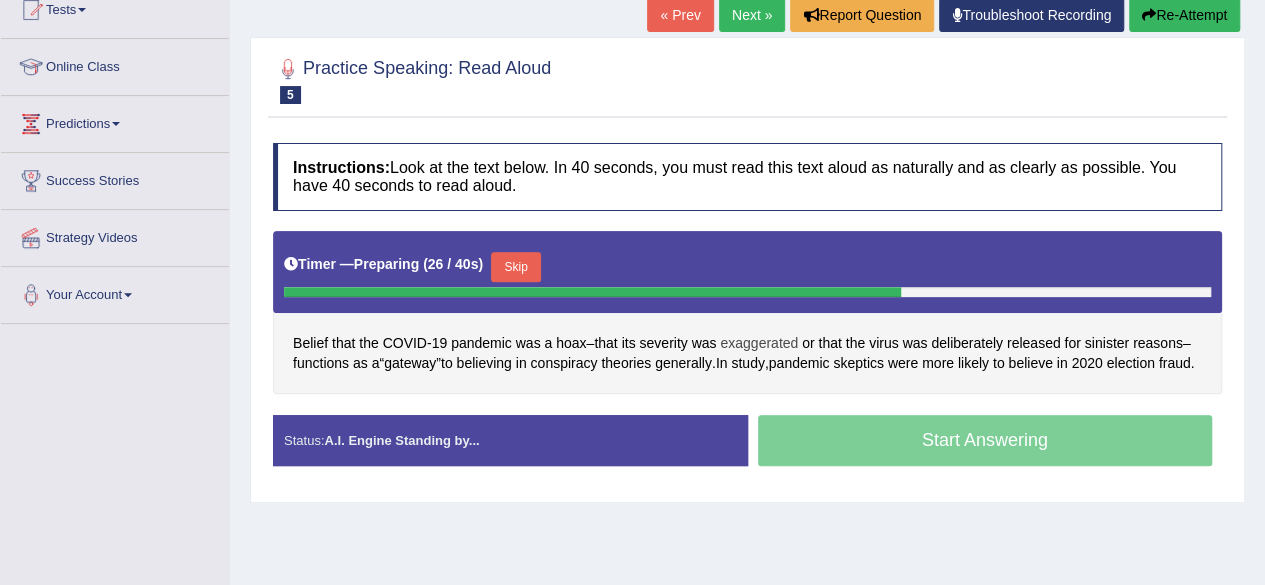 click on "exaggerated" at bounding box center (759, 343) 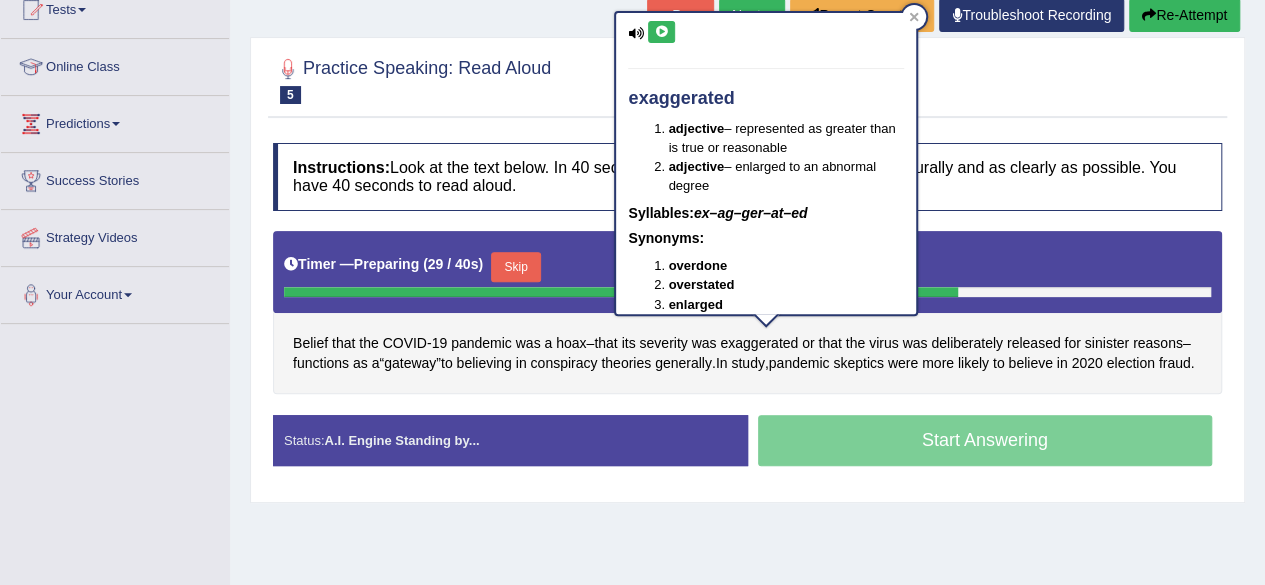 click at bounding box center (661, 32) 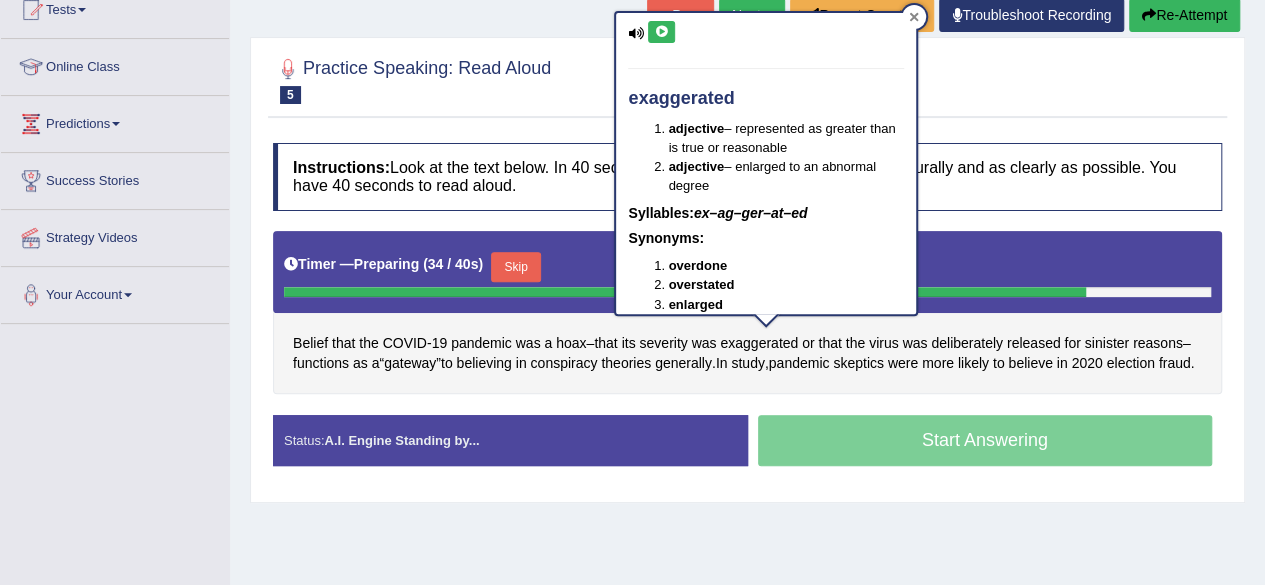 click at bounding box center [914, 17] 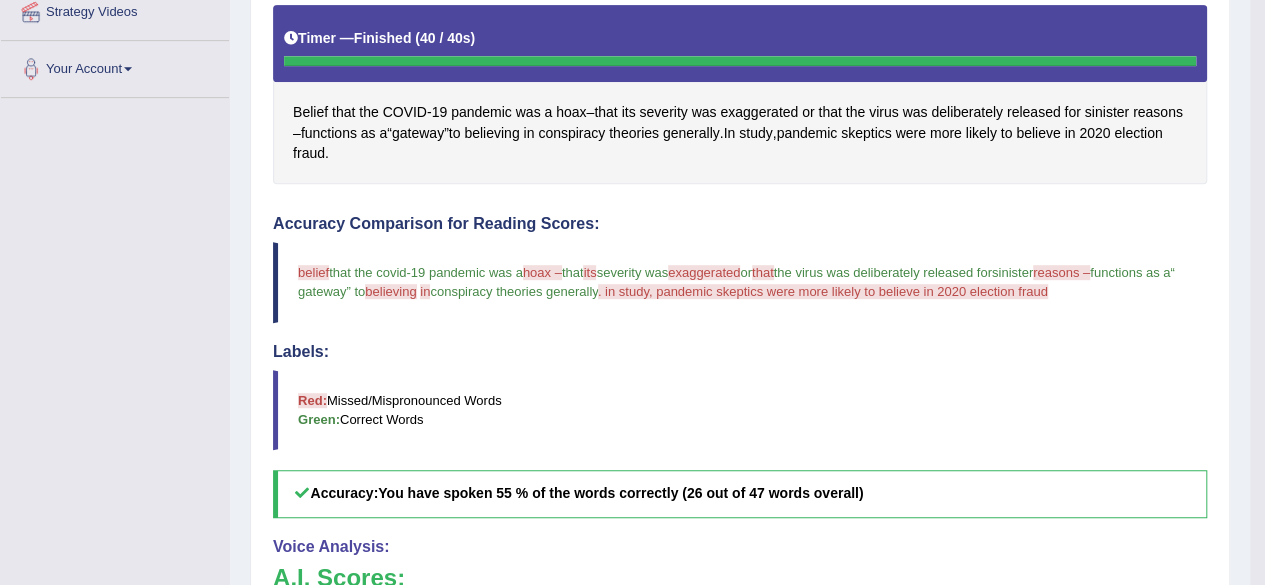 scroll, scrollTop: 56, scrollLeft: 0, axis: vertical 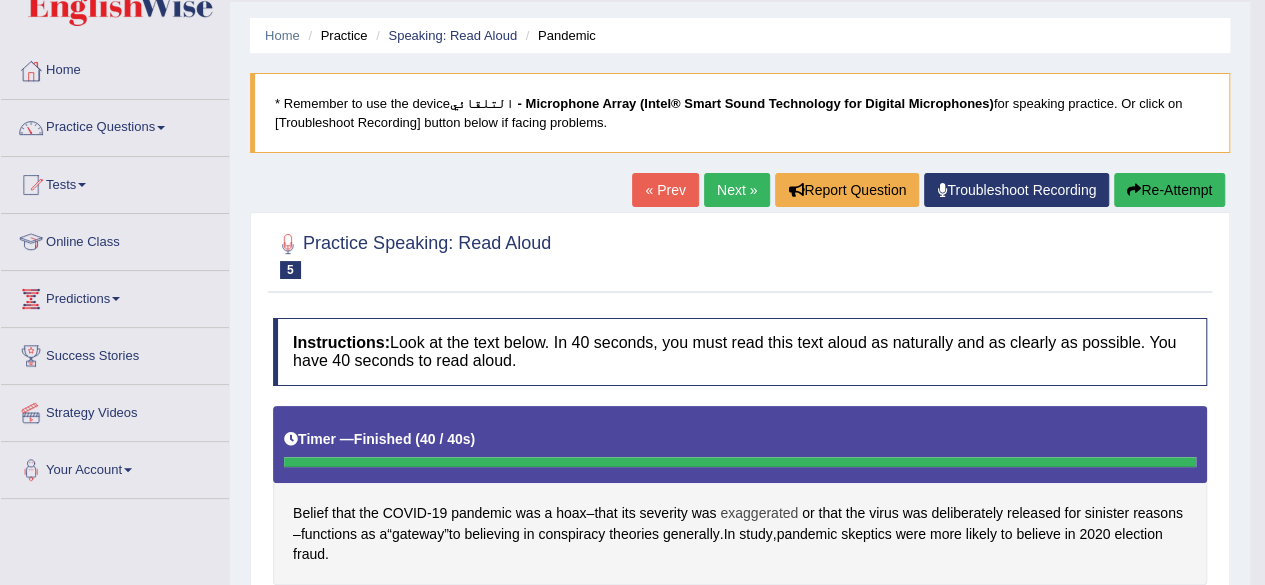 click on "exaggerated" at bounding box center [759, 513] 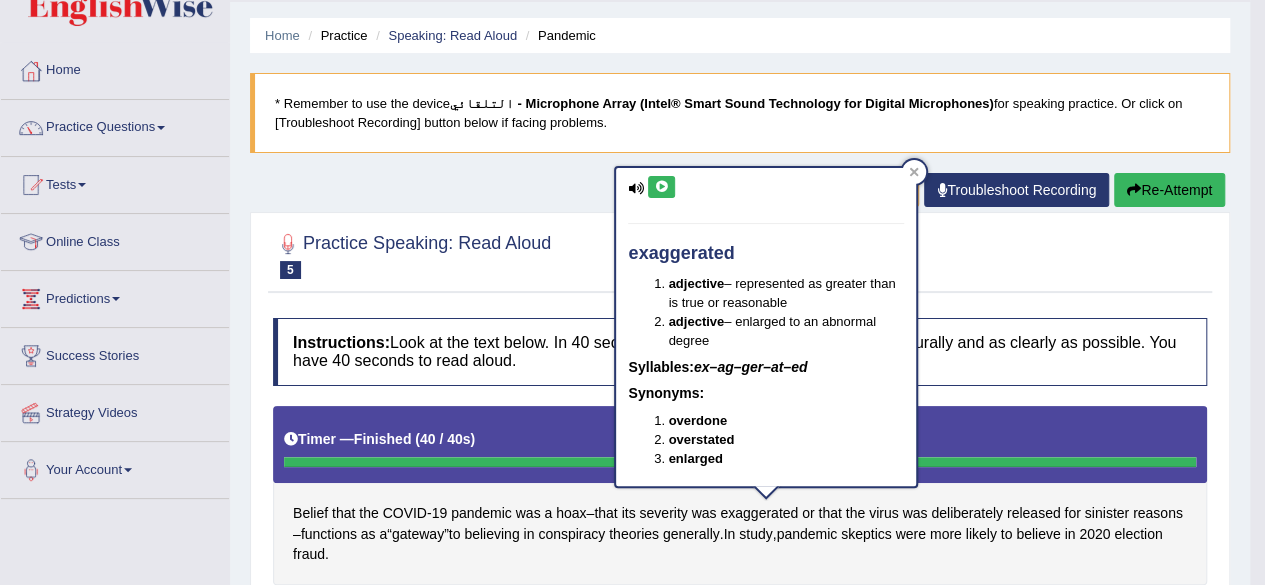 click at bounding box center (661, 187) 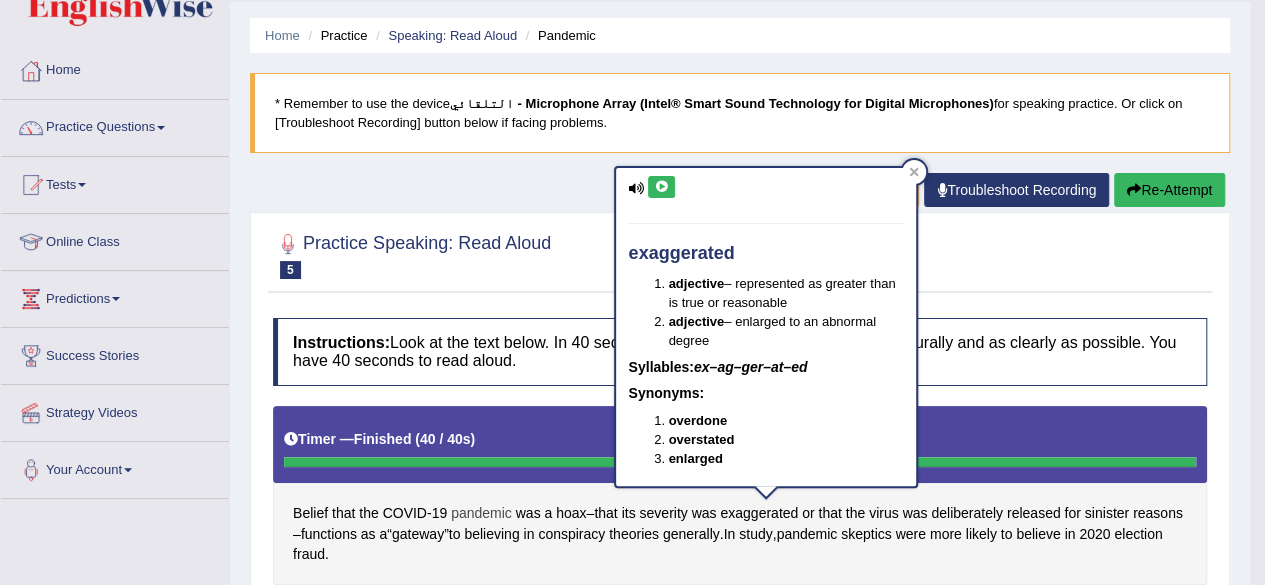 click on "pandemic" at bounding box center [481, 513] 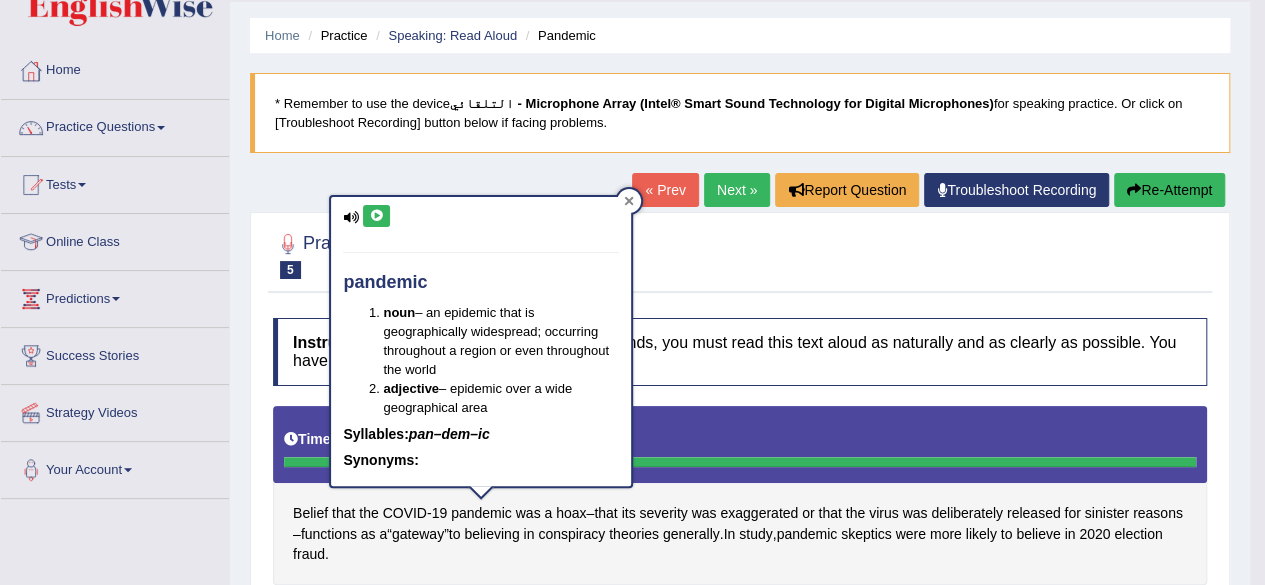 click 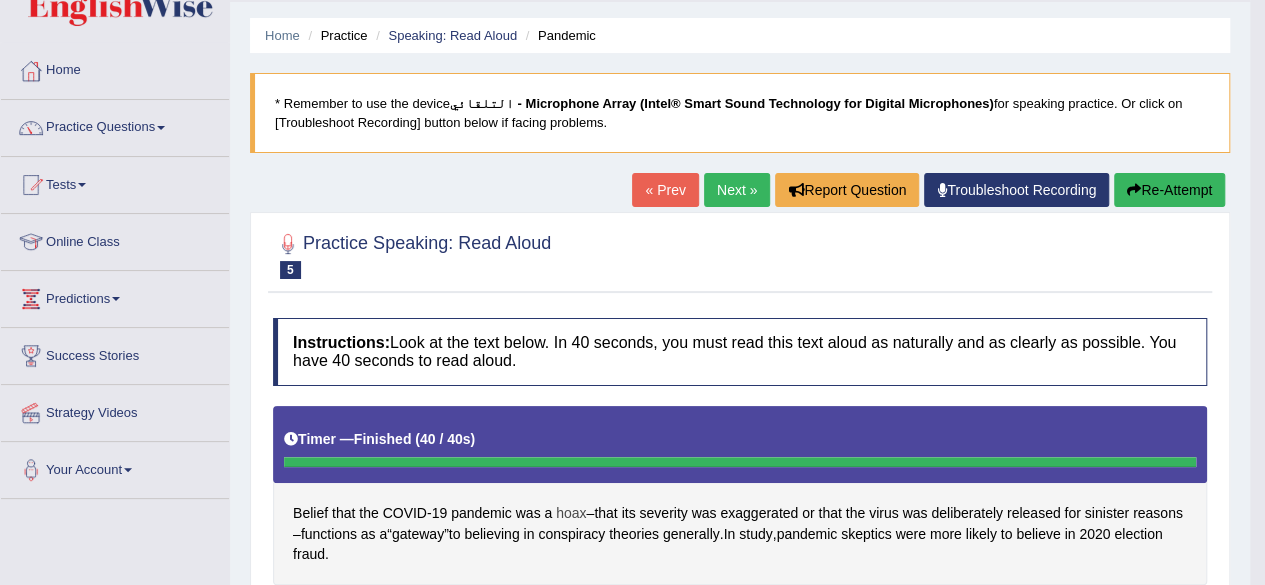 click on "hoax" at bounding box center (571, 513) 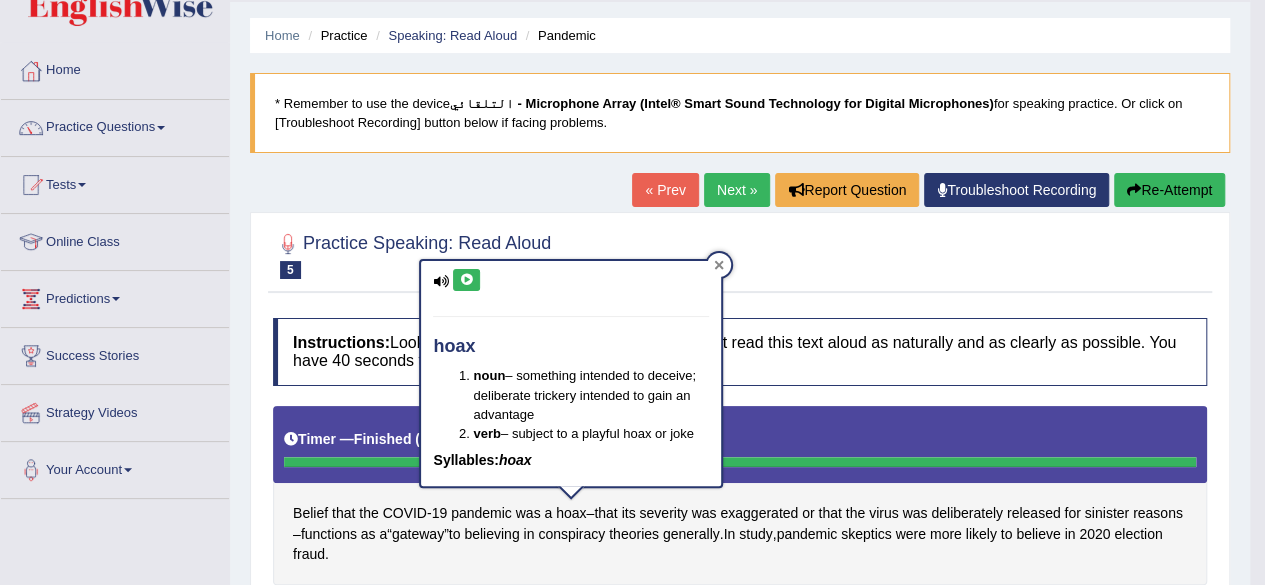 click at bounding box center (719, 265) 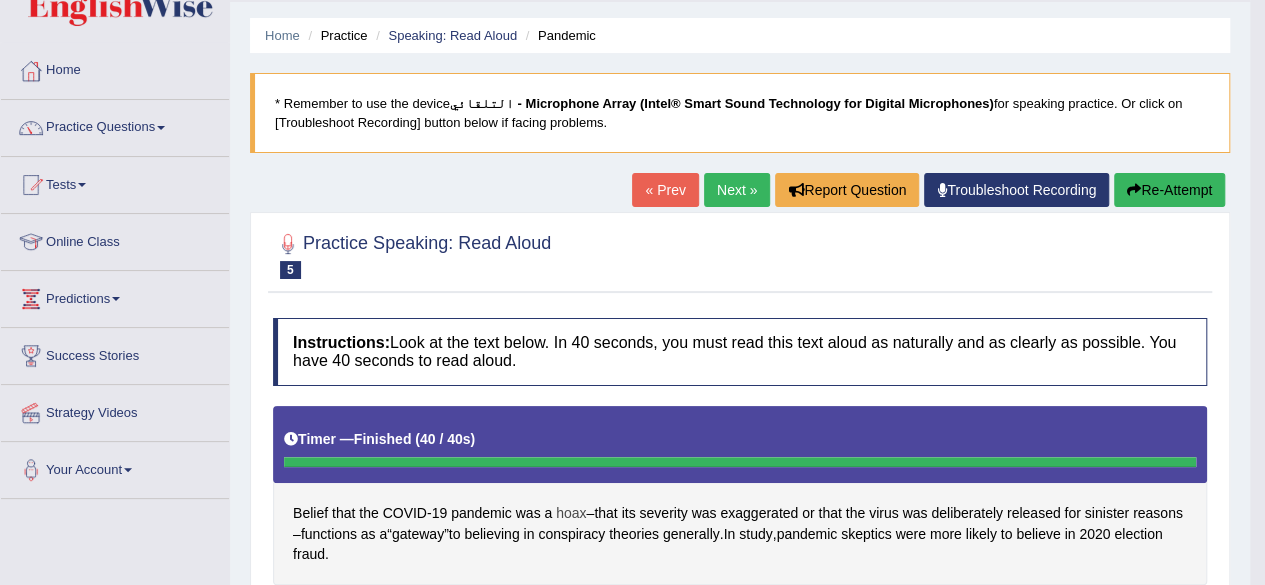 click on "hoax" at bounding box center (571, 513) 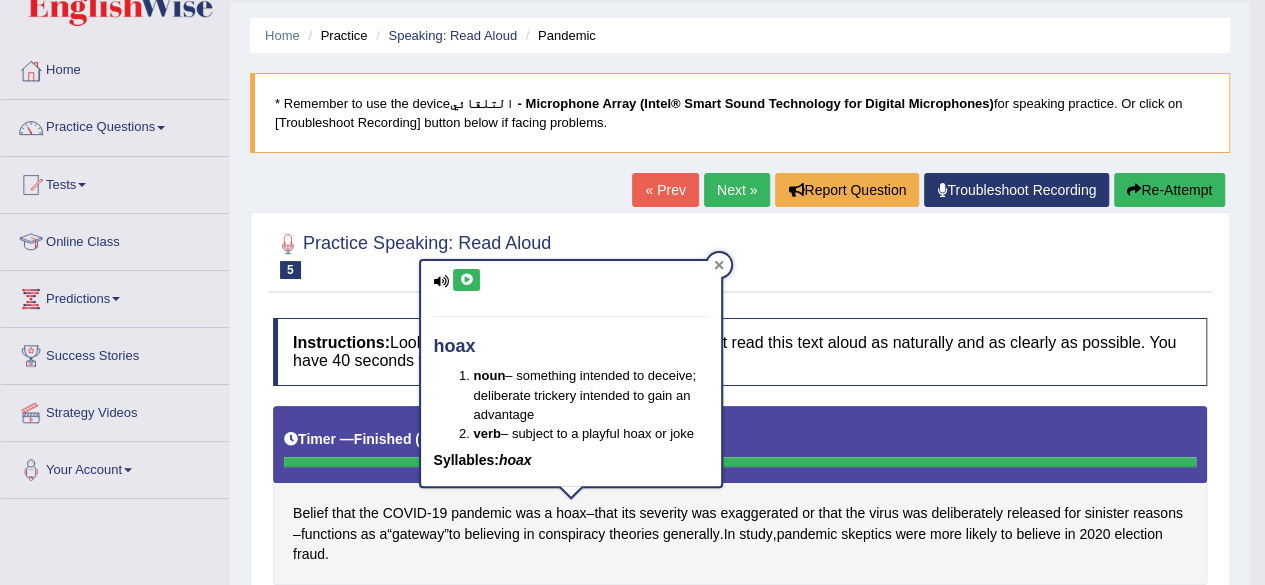 click at bounding box center [719, 265] 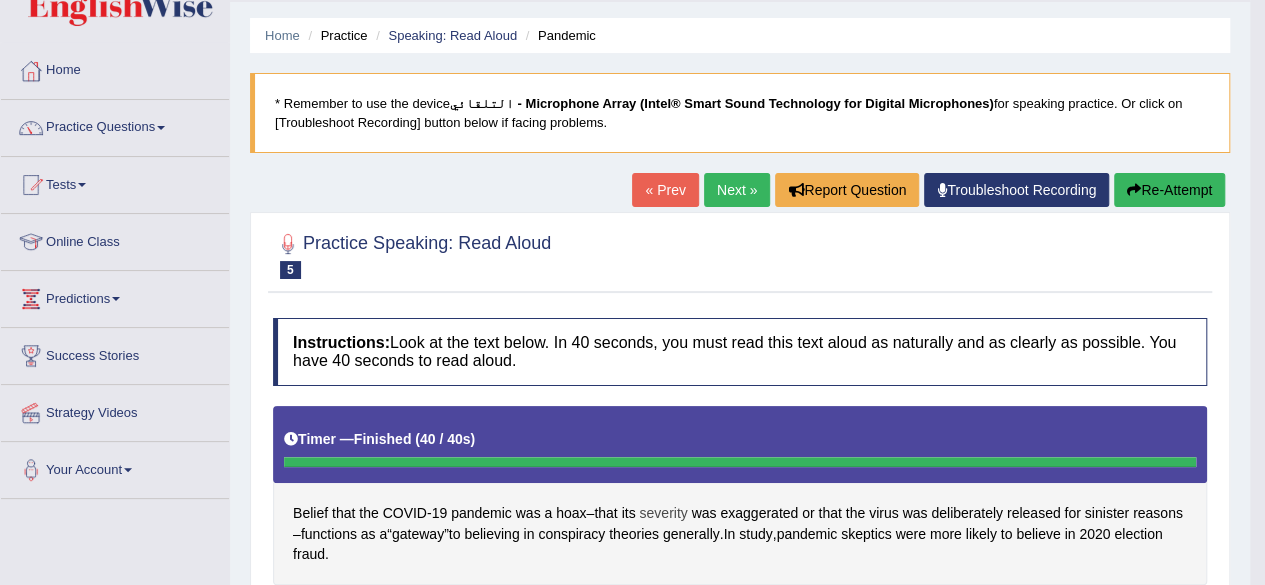 click on "severity" at bounding box center (663, 513) 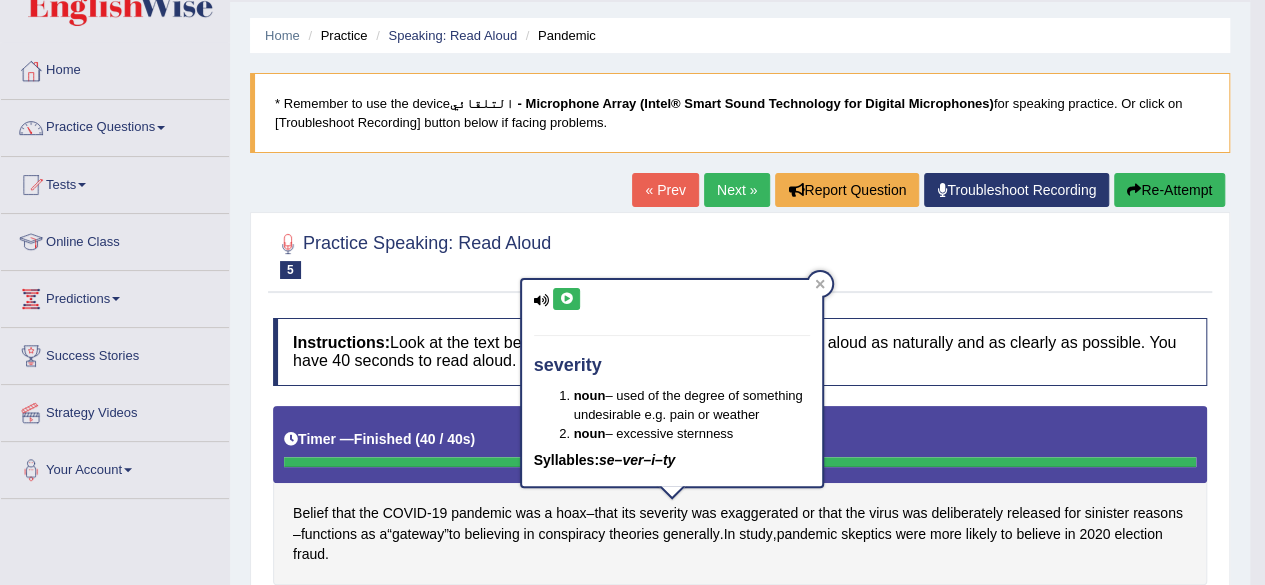 click at bounding box center (566, 299) 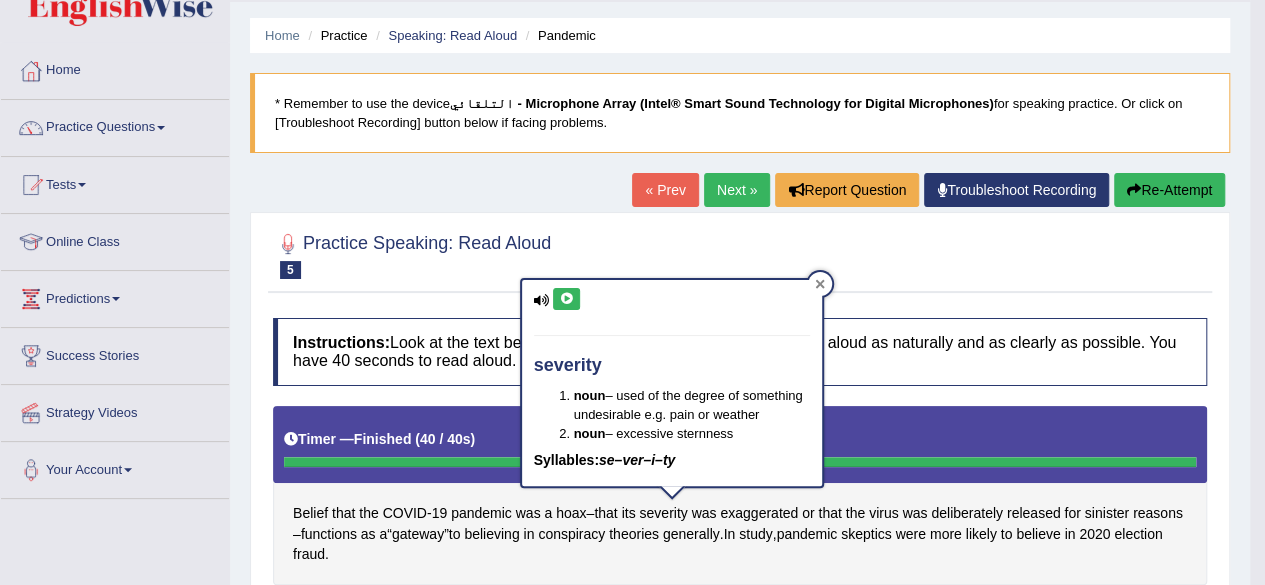click 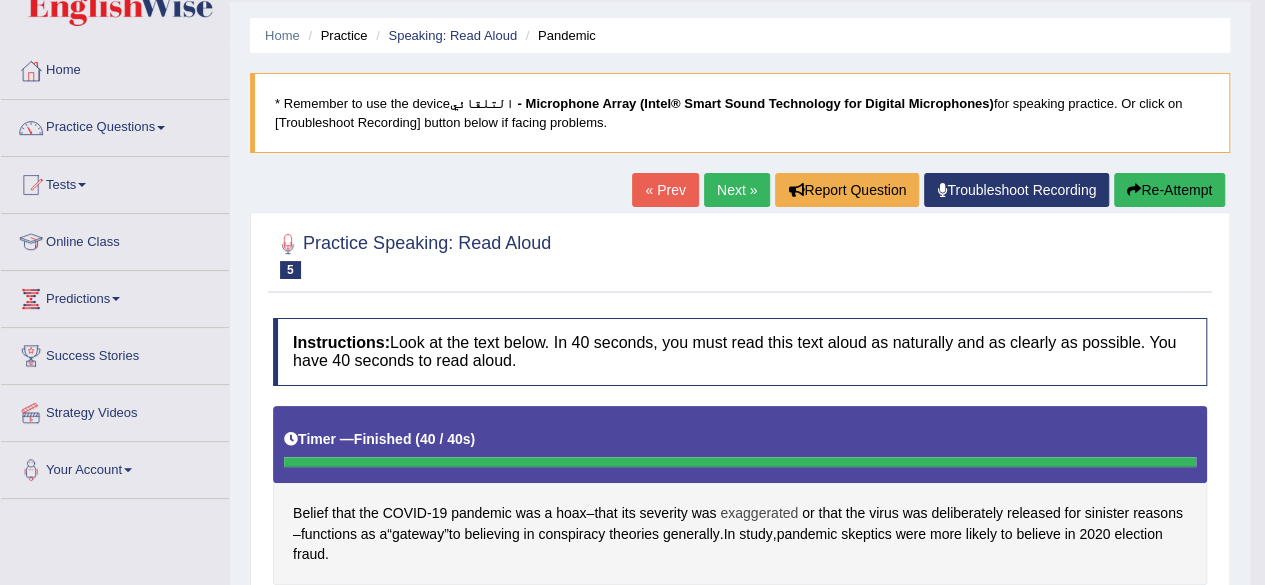 click on "exaggerated" at bounding box center (759, 513) 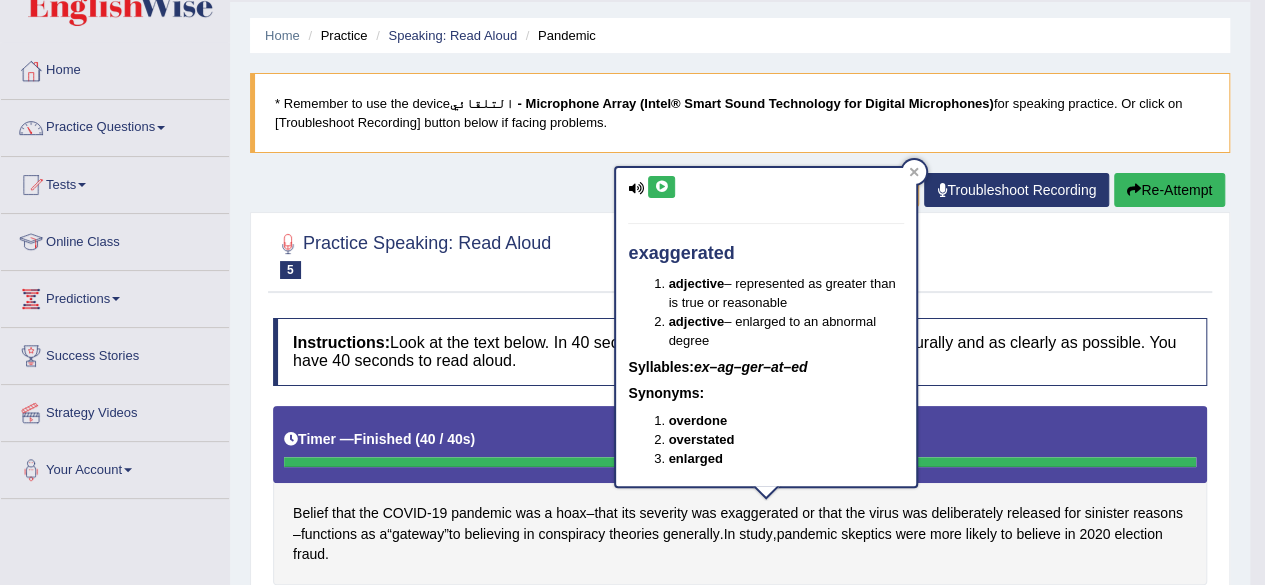 click at bounding box center [661, 187] 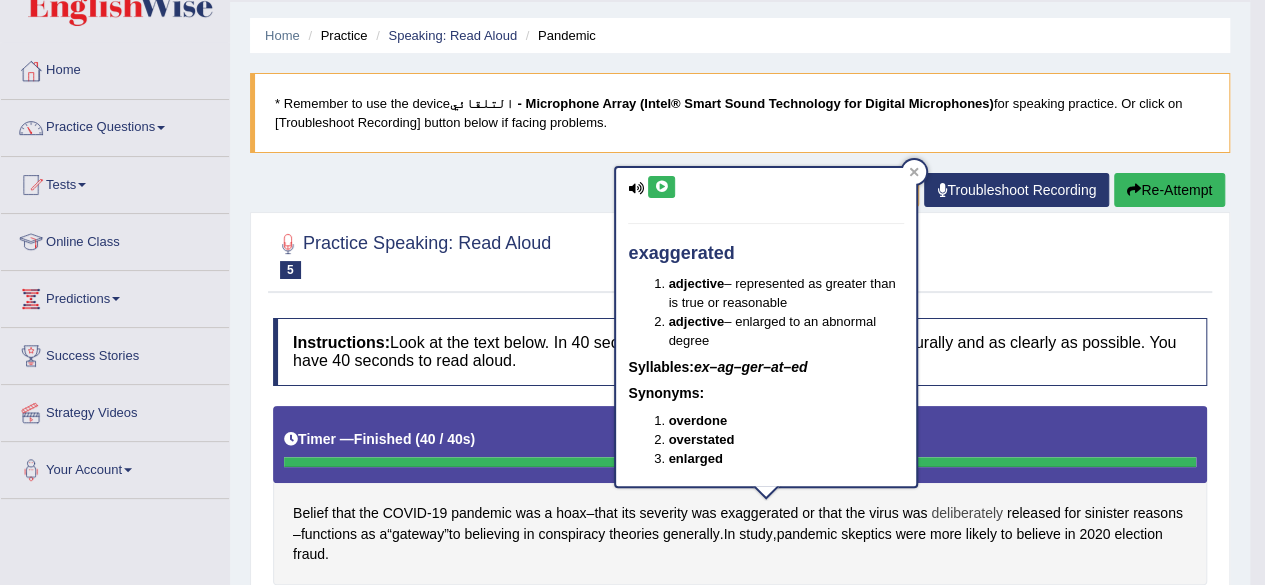 click on "deliberately" at bounding box center [967, 513] 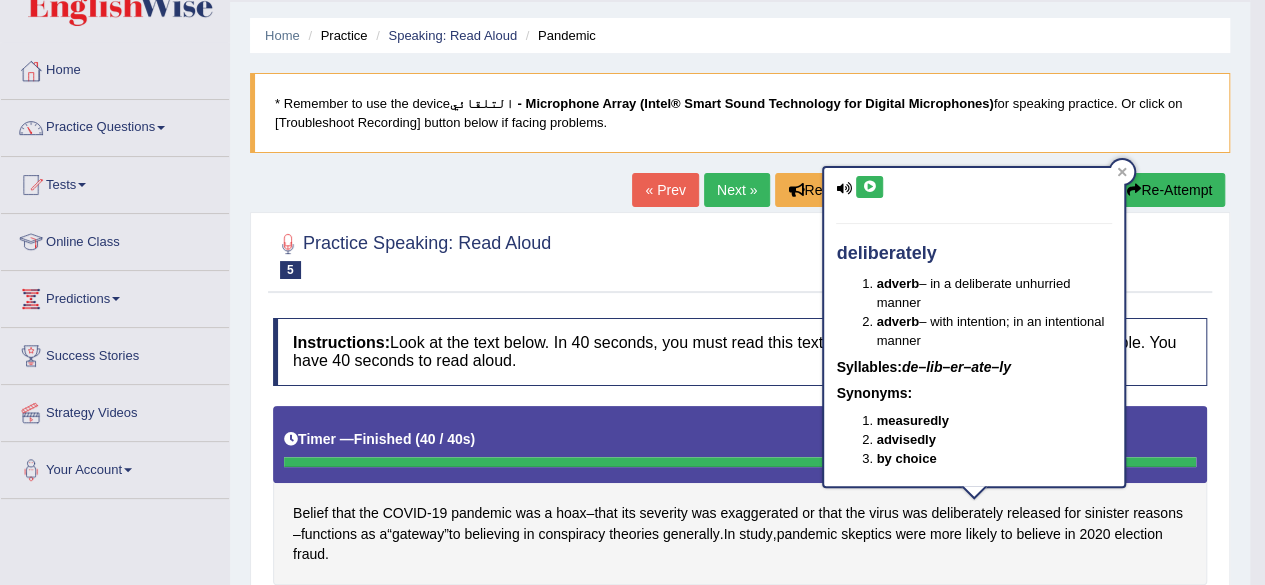 click at bounding box center (869, 187) 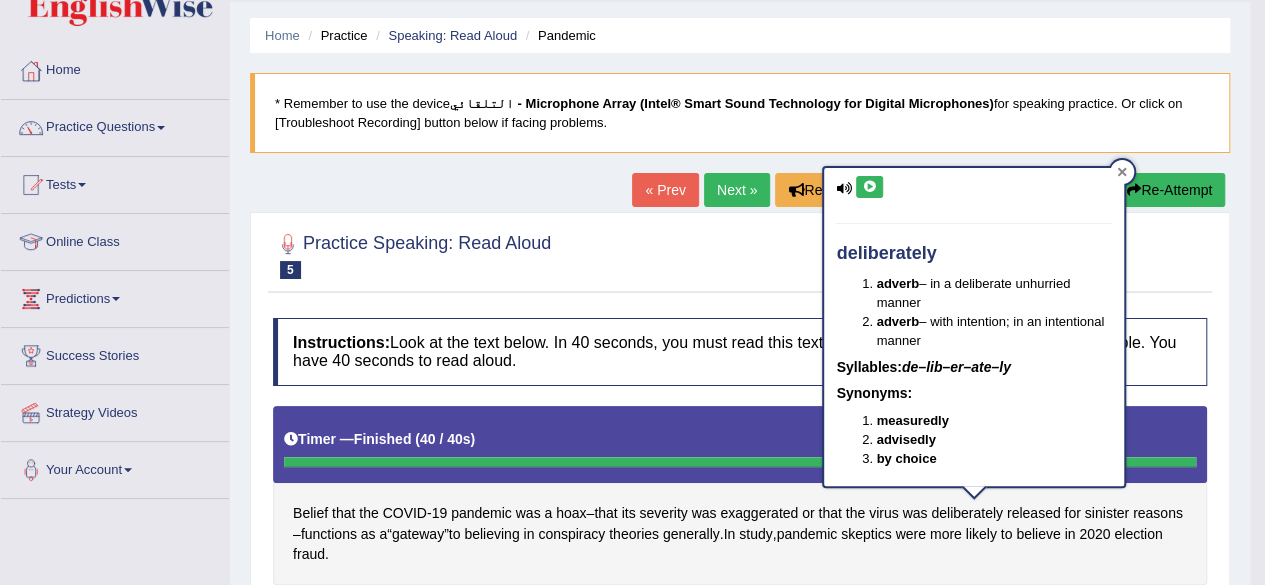 click at bounding box center [1122, 172] 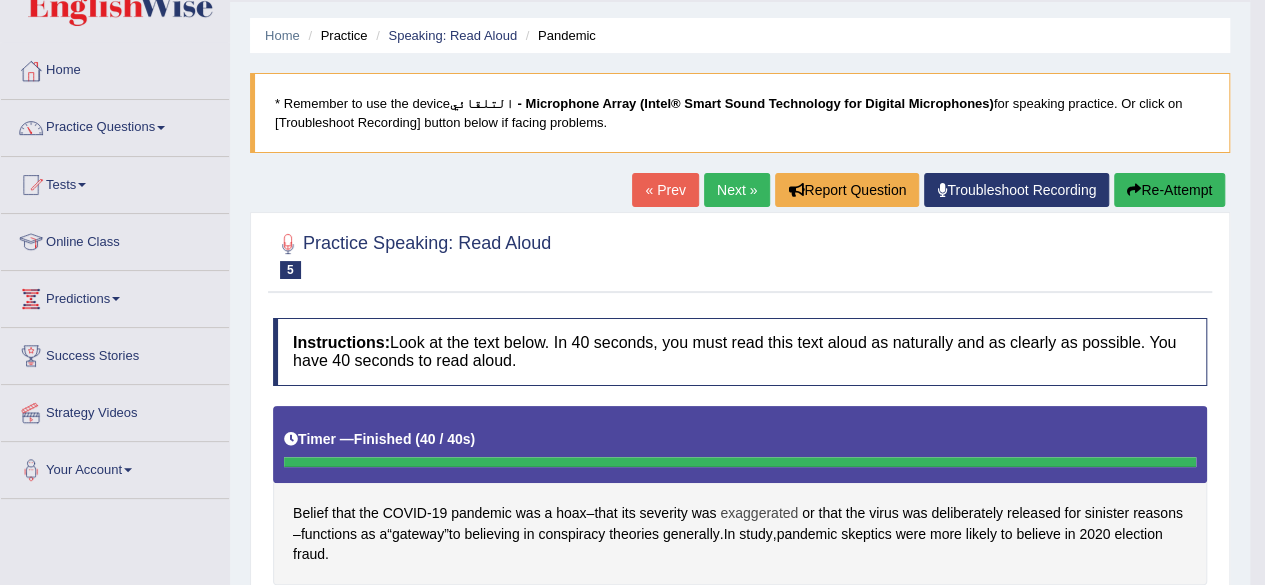 click on "exaggerated" at bounding box center (759, 513) 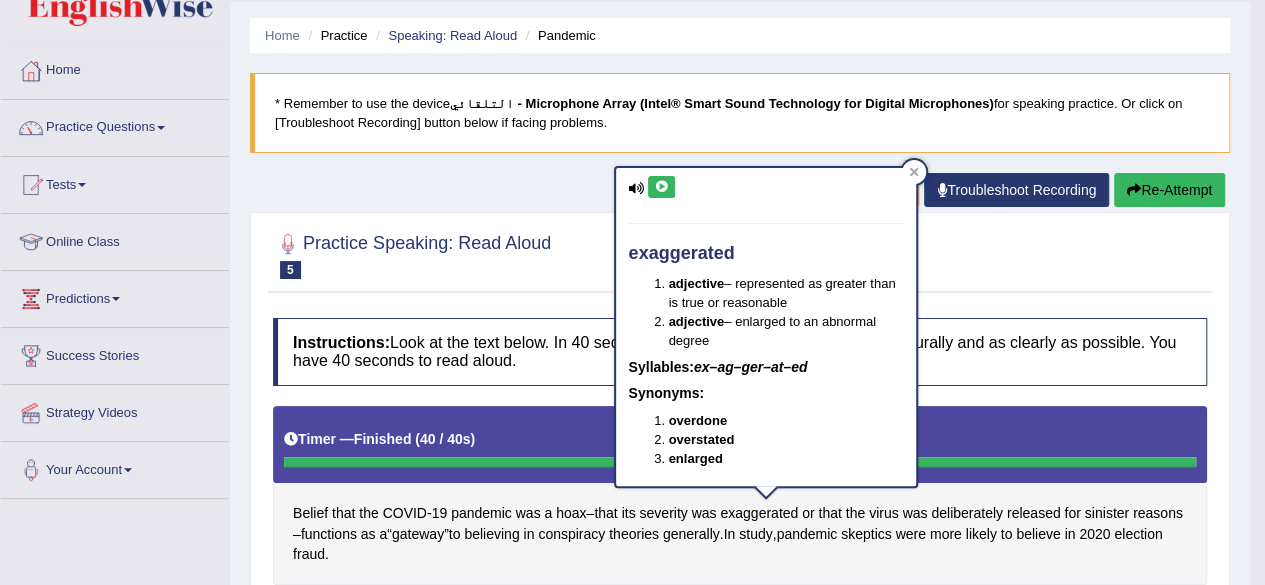 click at bounding box center [661, 187] 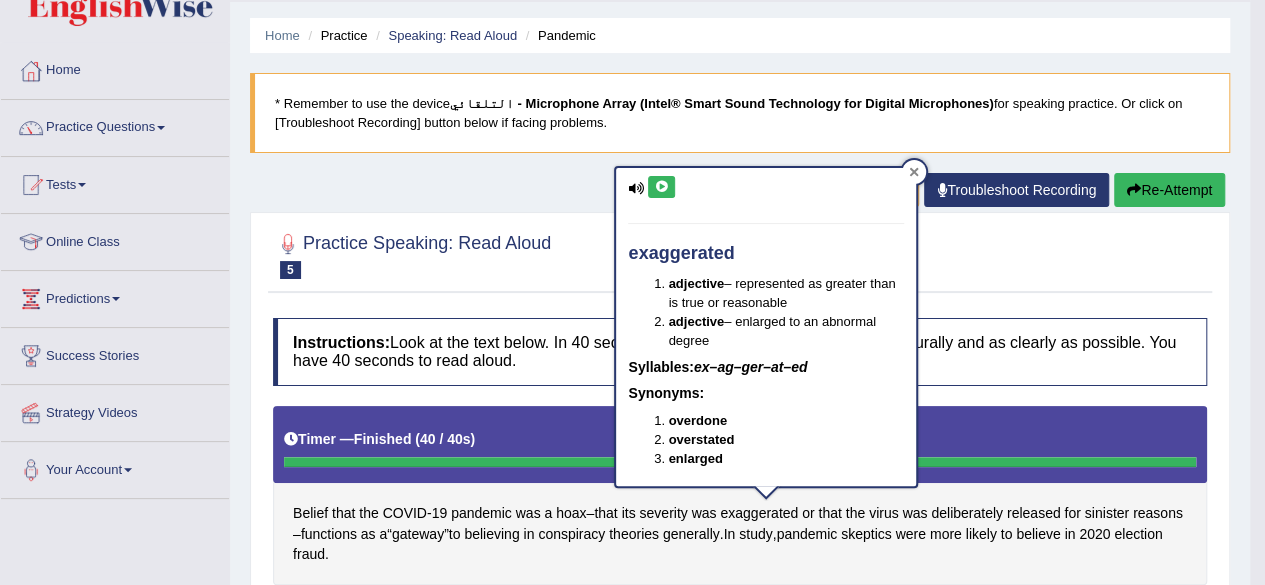click at bounding box center [914, 172] 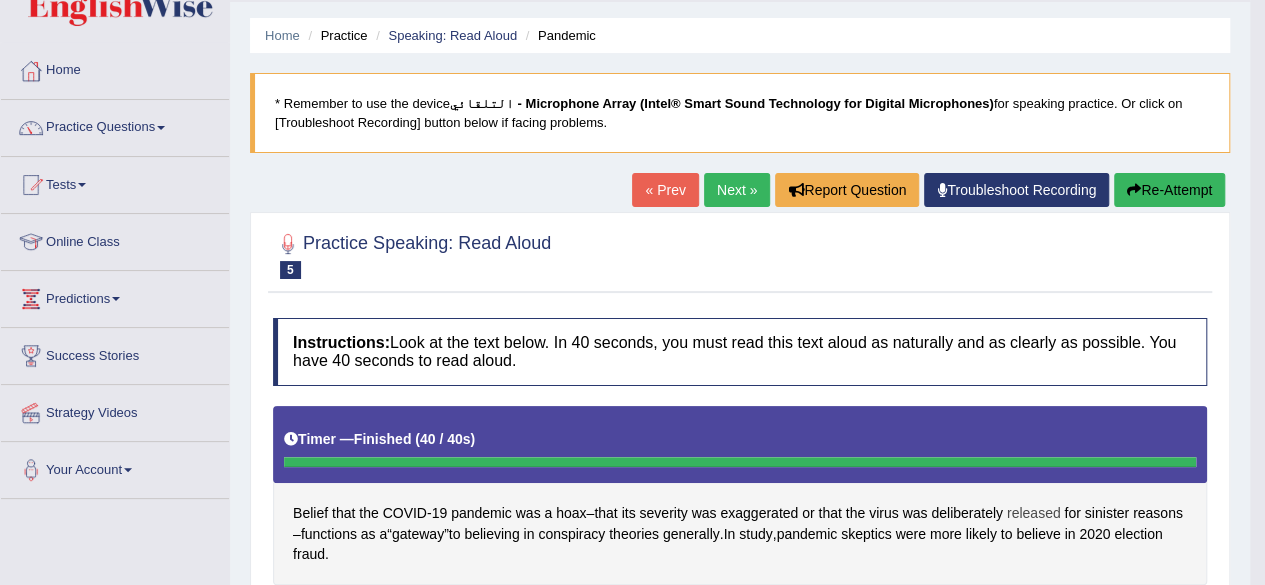 click on "released" at bounding box center (1034, 513) 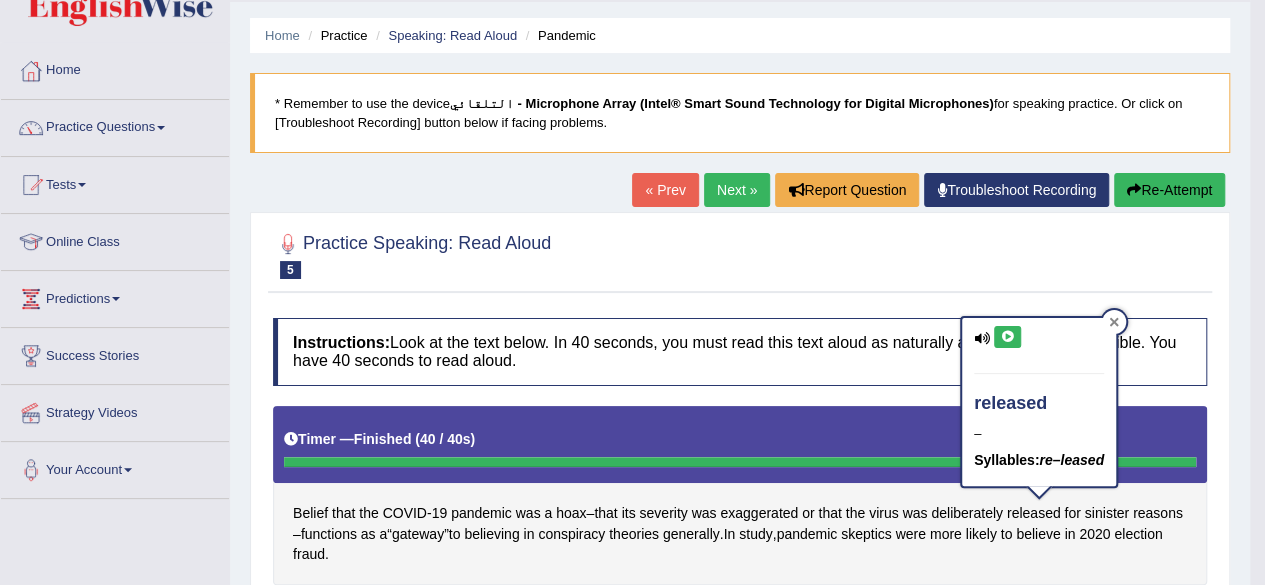 click 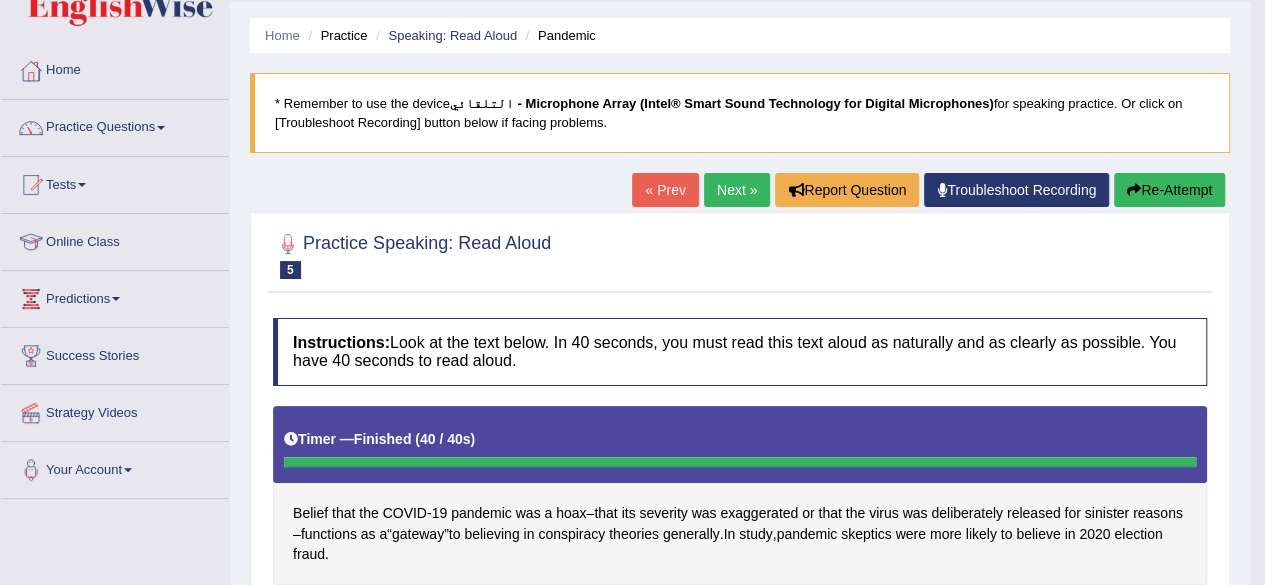 click on "« Prev" at bounding box center (665, 190) 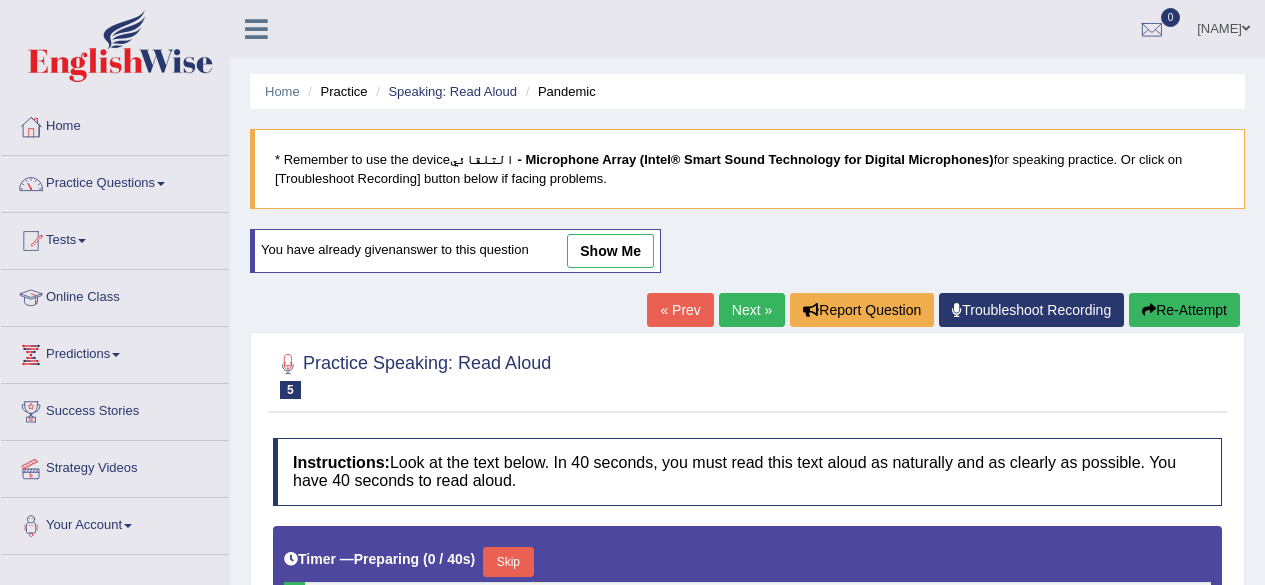 scroll, scrollTop: 0, scrollLeft: 0, axis: both 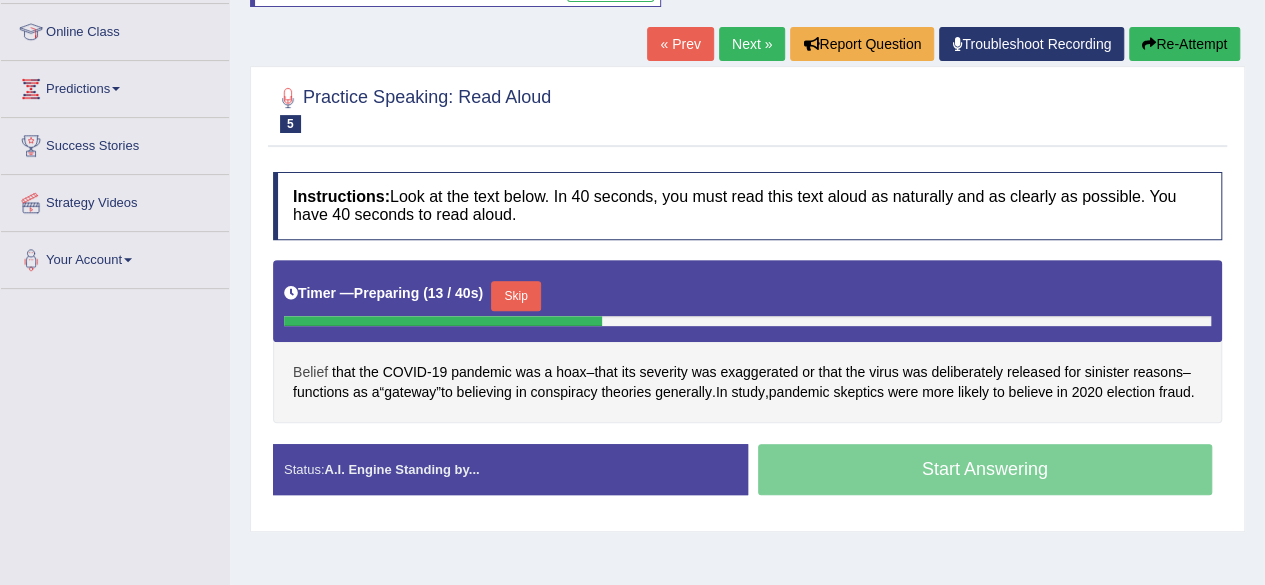 click on "Belief" at bounding box center (310, 372) 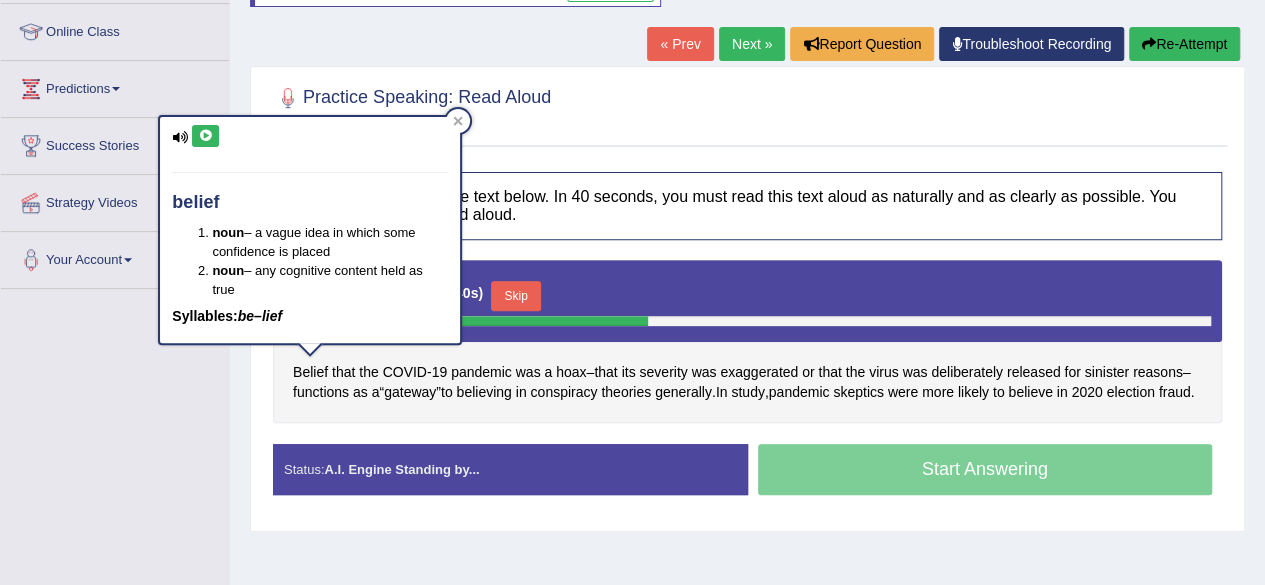 click at bounding box center (205, 136) 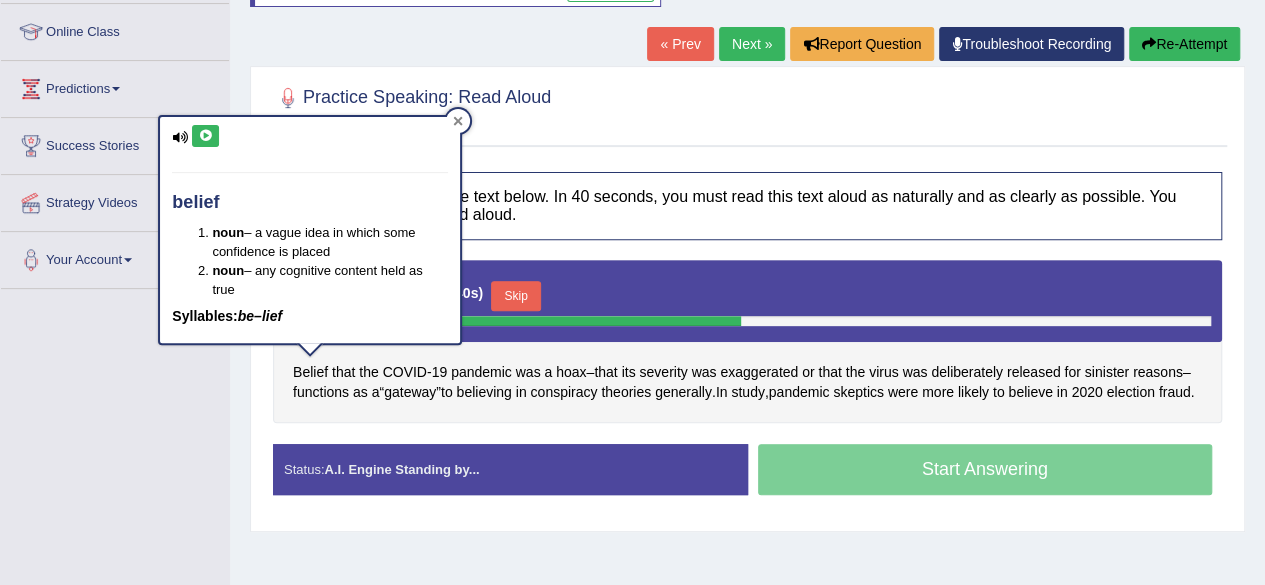 click 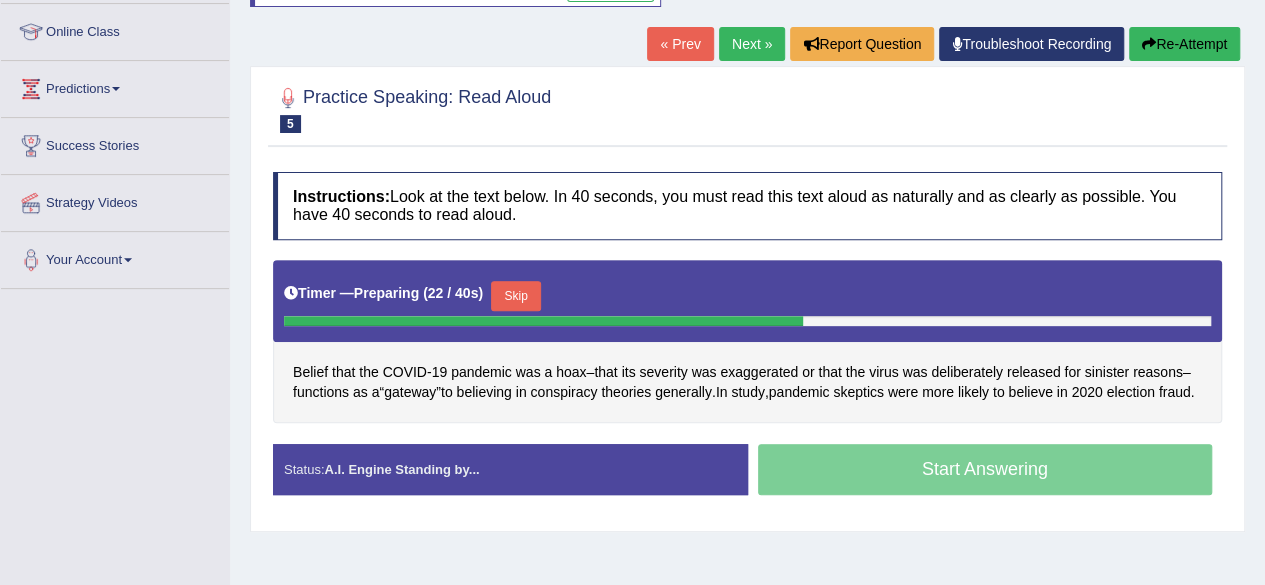 click on "Skip" at bounding box center (516, 296) 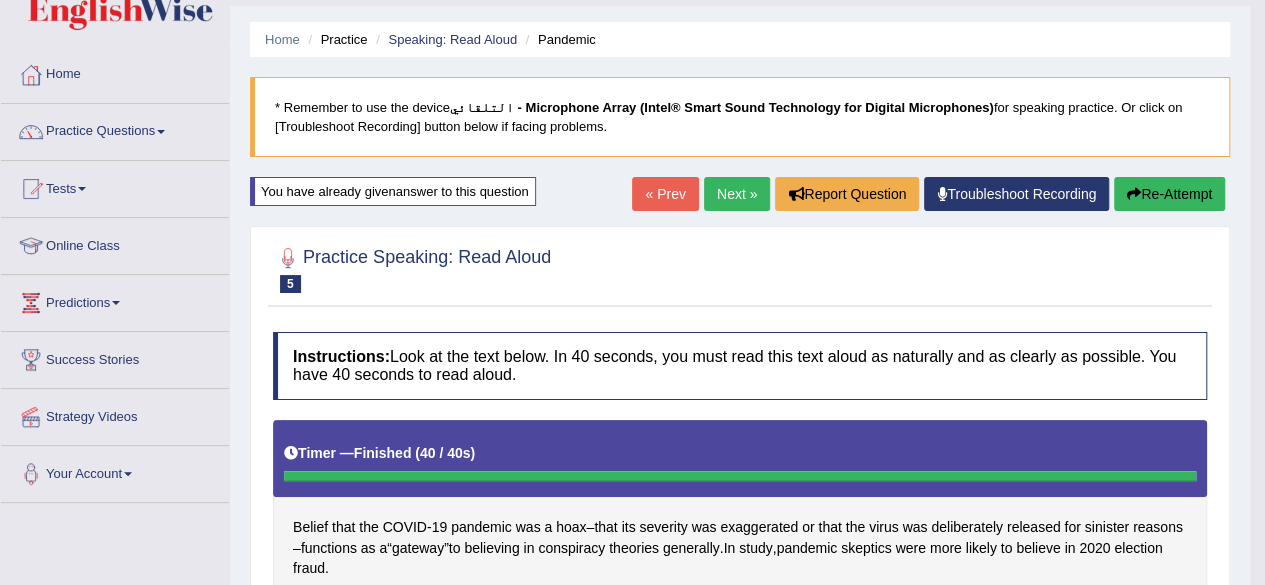 scroll, scrollTop: 42, scrollLeft: 0, axis: vertical 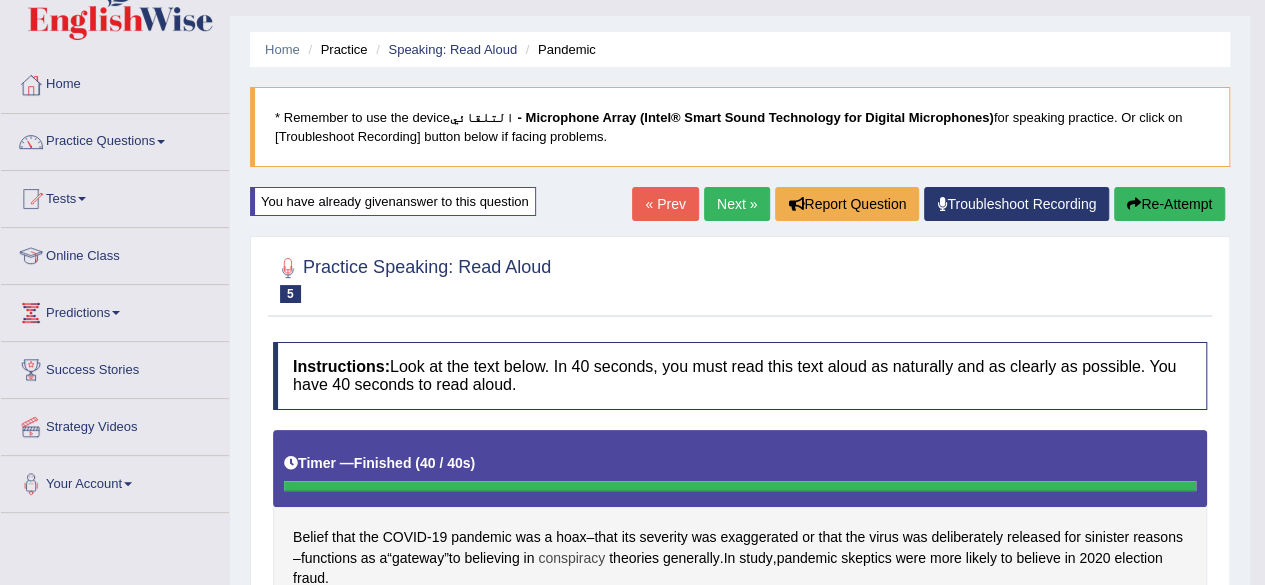 click on "conspiracy" at bounding box center [571, 558] 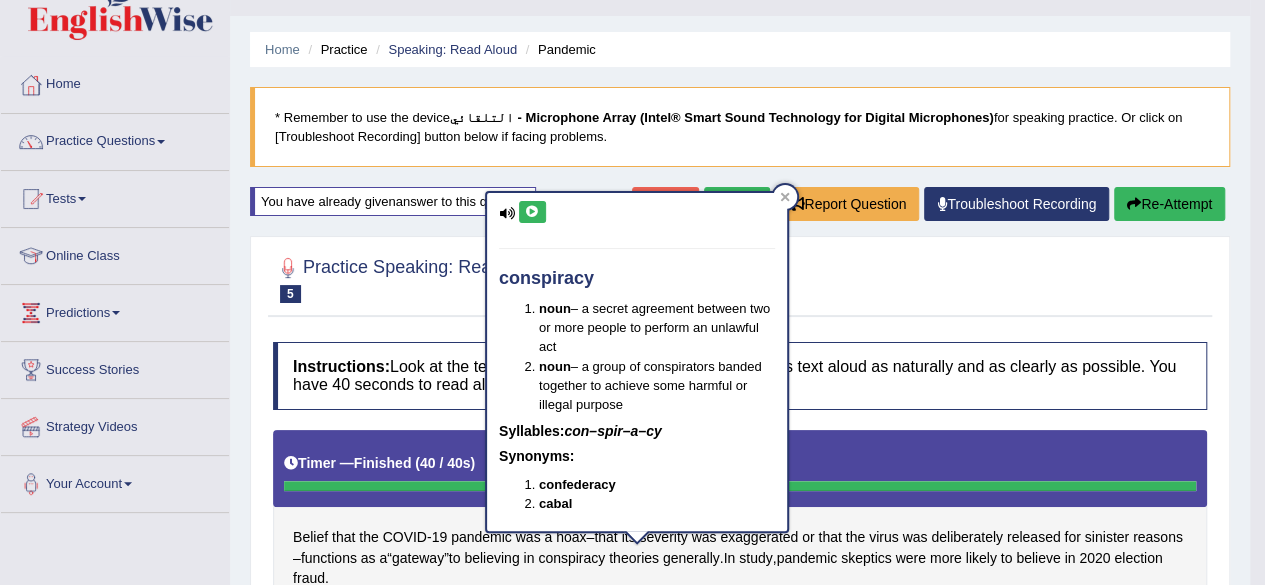 click at bounding box center [532, 212] 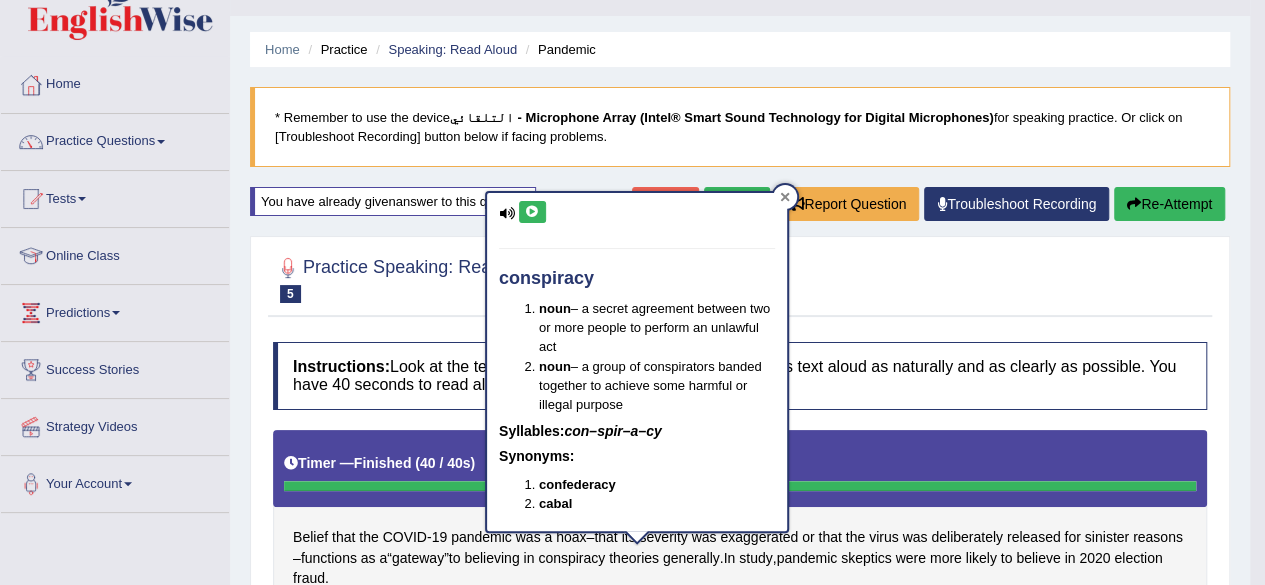 click 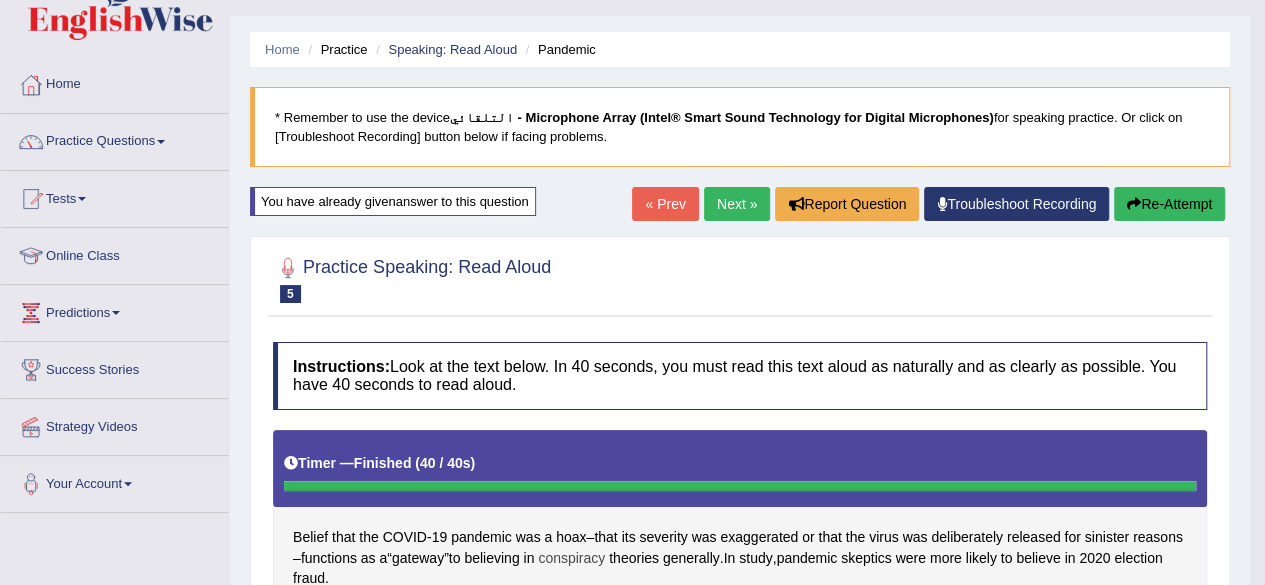 click on "conspiracy" at bounding box center (571, 558) 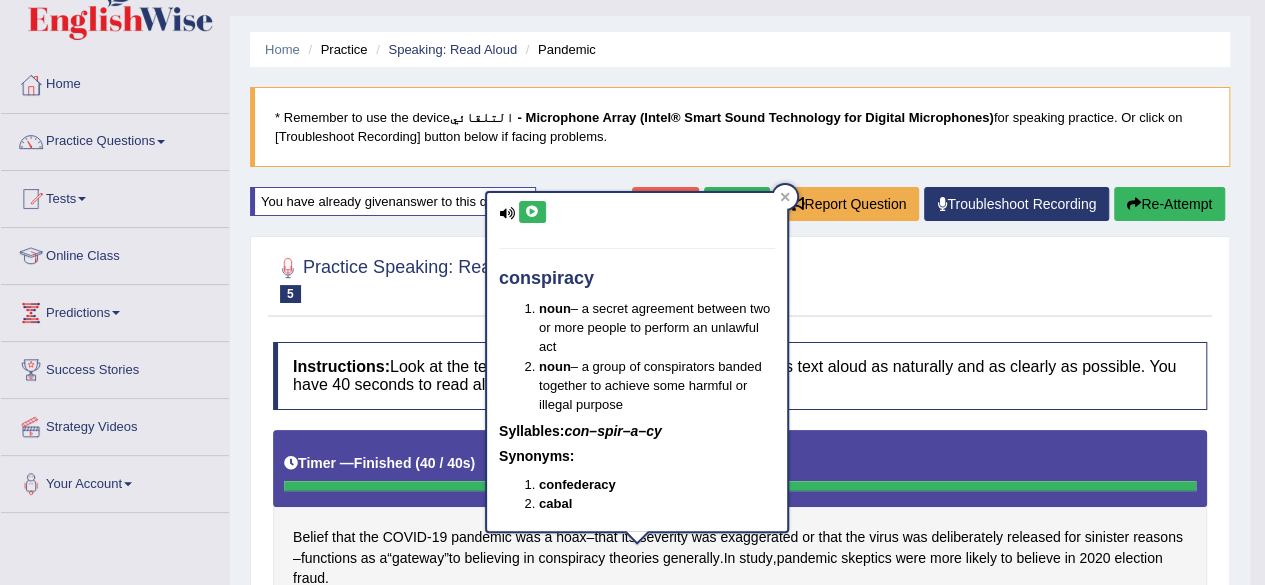 click at bounding box center (532, 212) 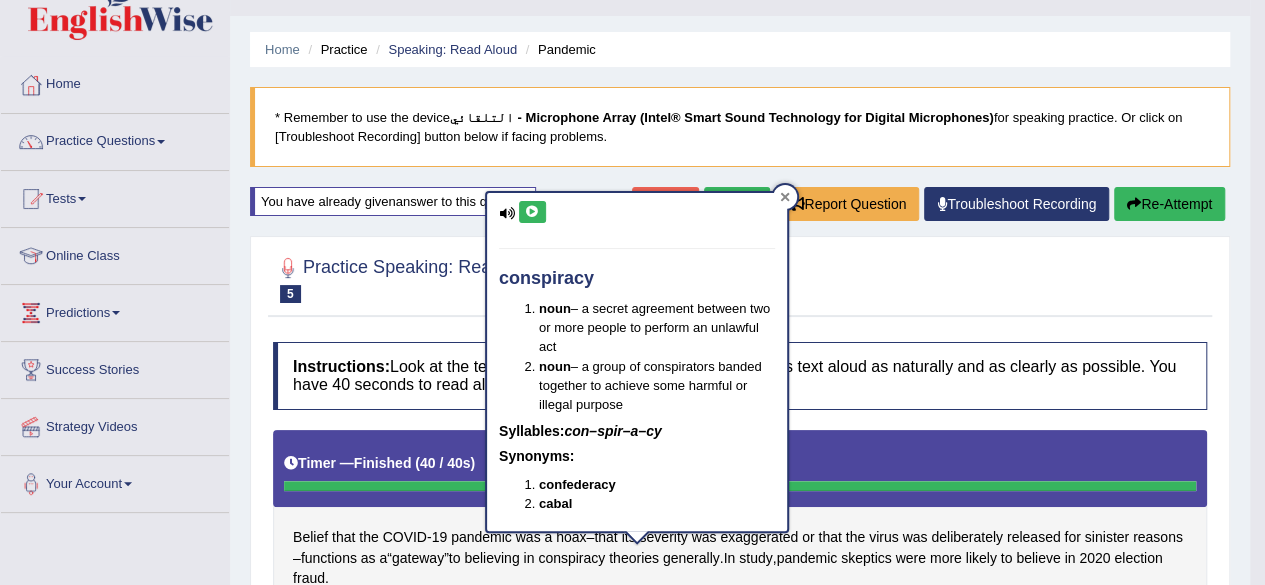 click 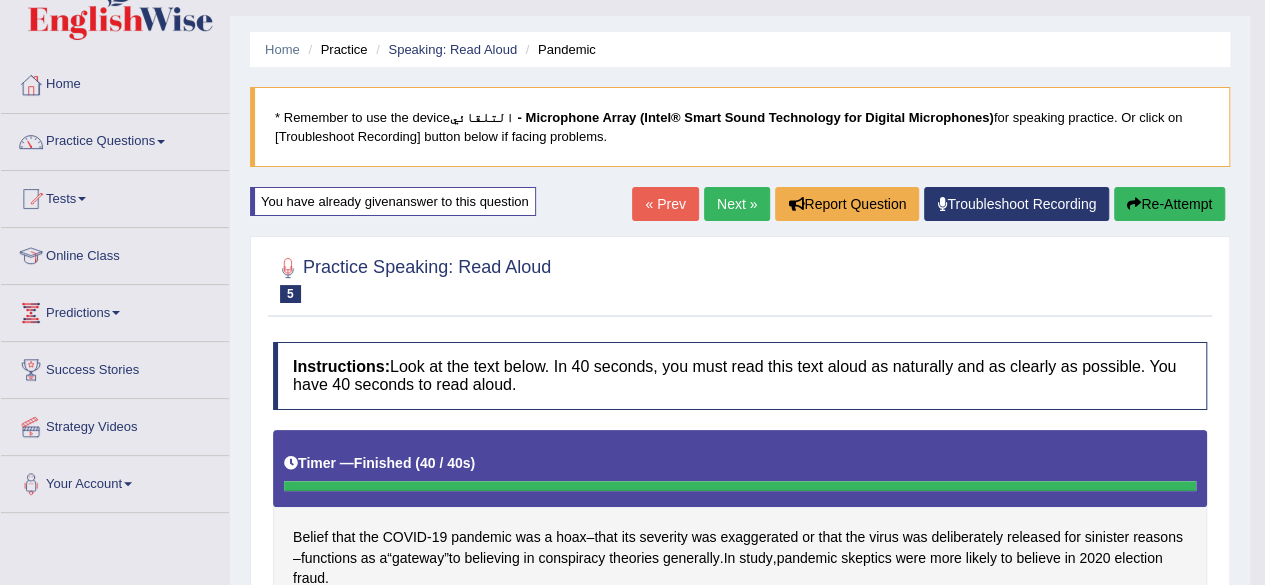 click on "Next »" at bounding box center [737, 204] 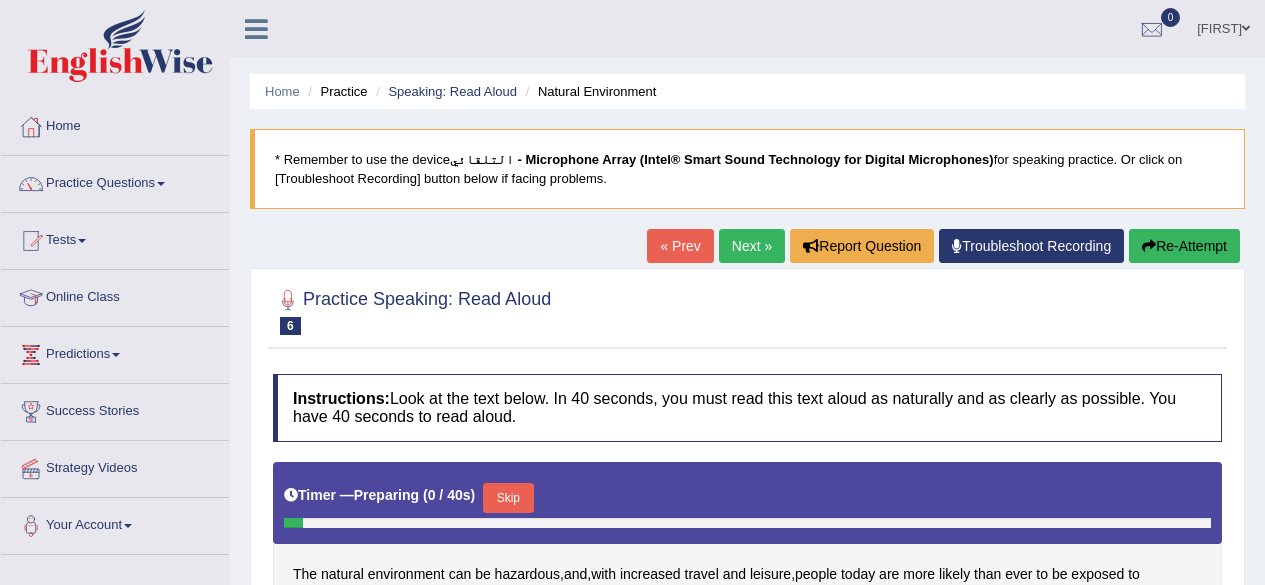 scroll, scrollTop: 0, scrollLeft: 0, axis: both 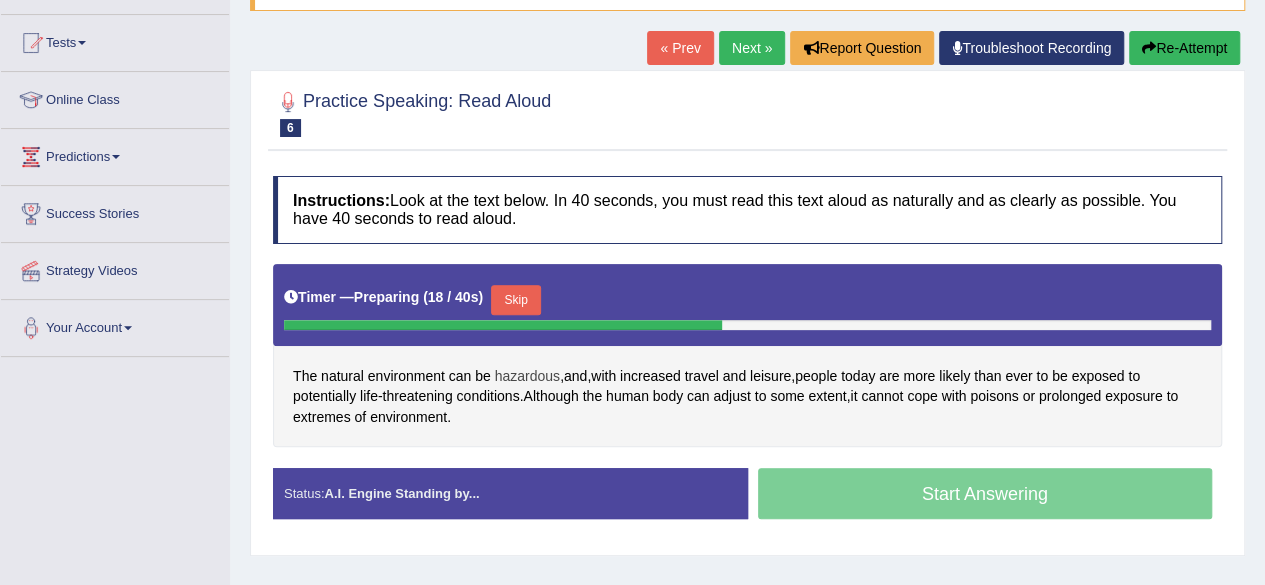 click on "hazardous" at bounding box center (527, 376) 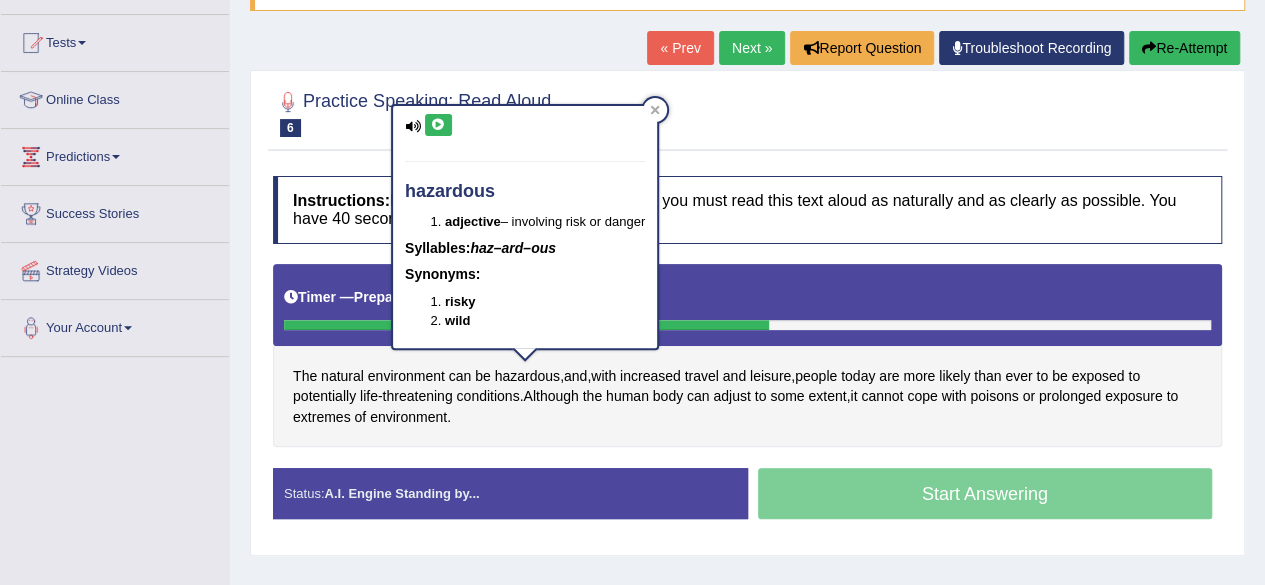 click at bounding box center [438, 125] 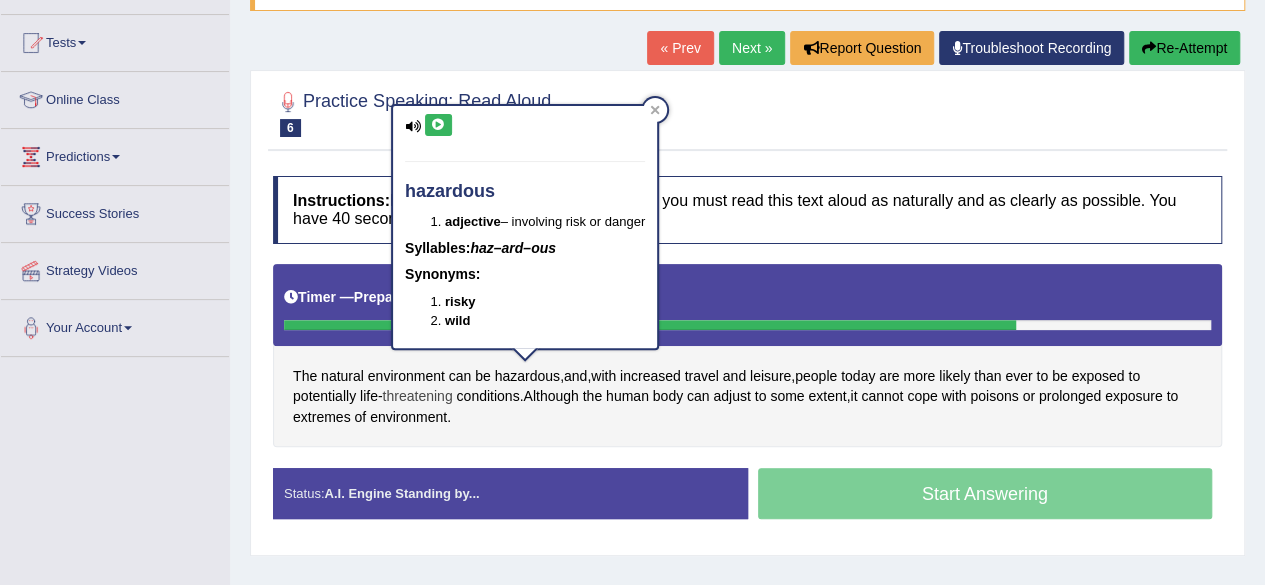 click on "threatening" at bounding box center [418, 396] 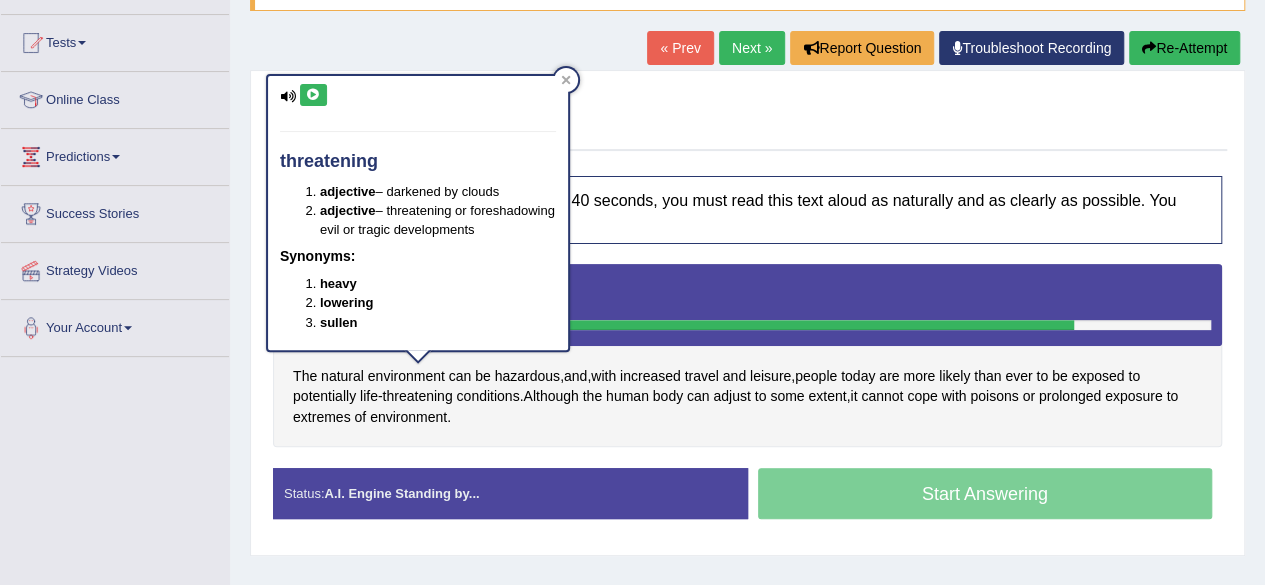 click at bounding box center (313, 95) 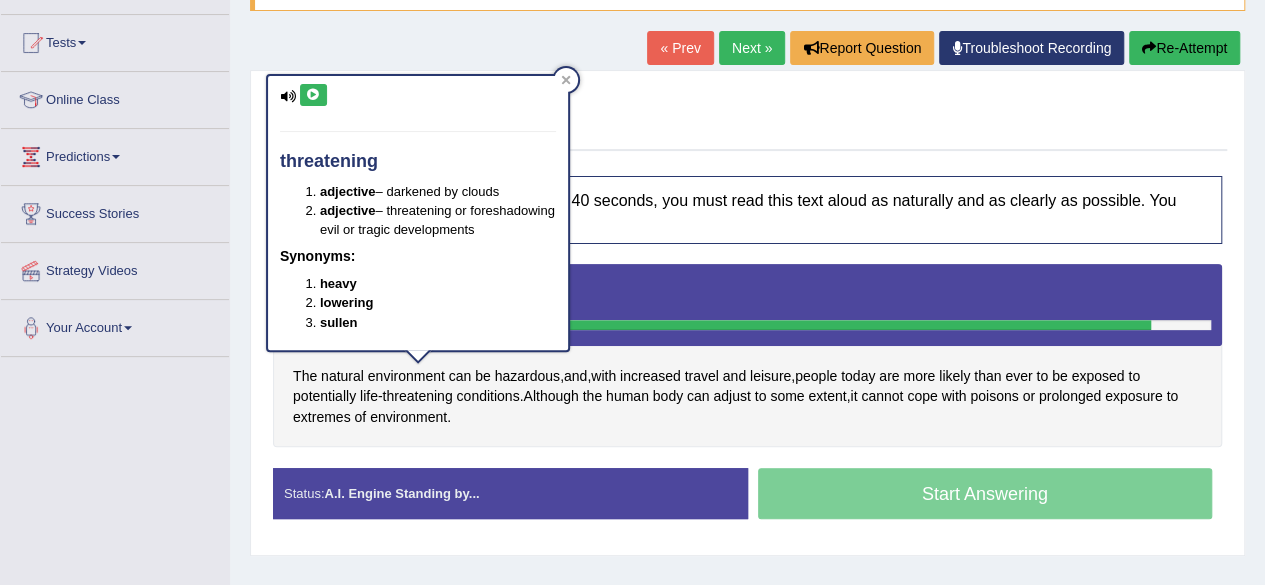 click at bounding box center (313, 95) 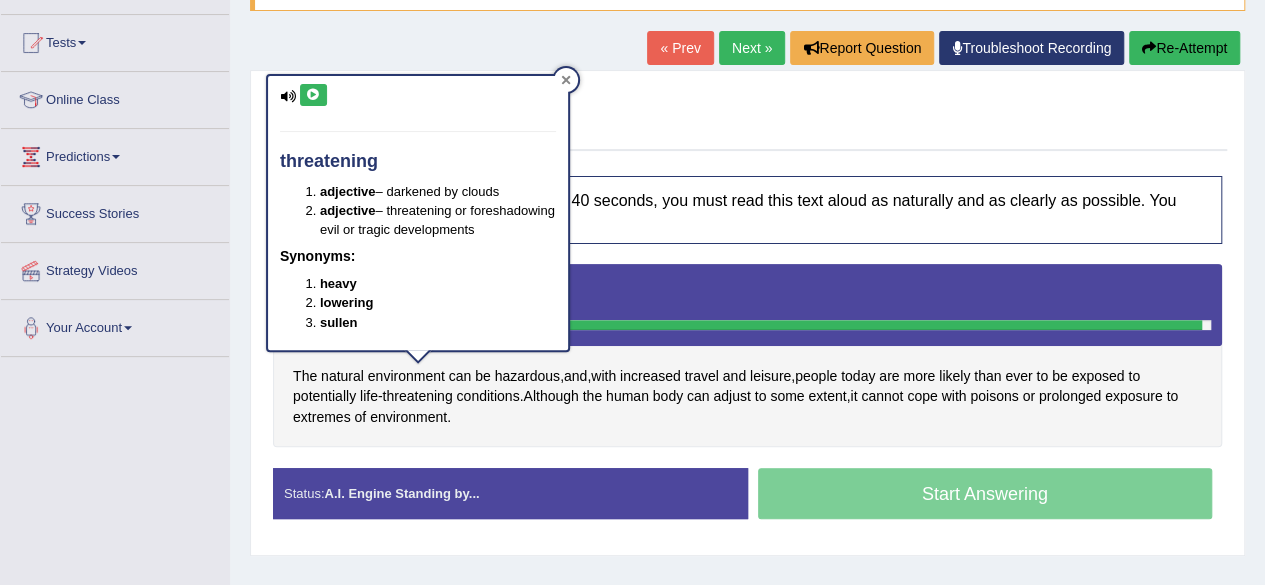 click 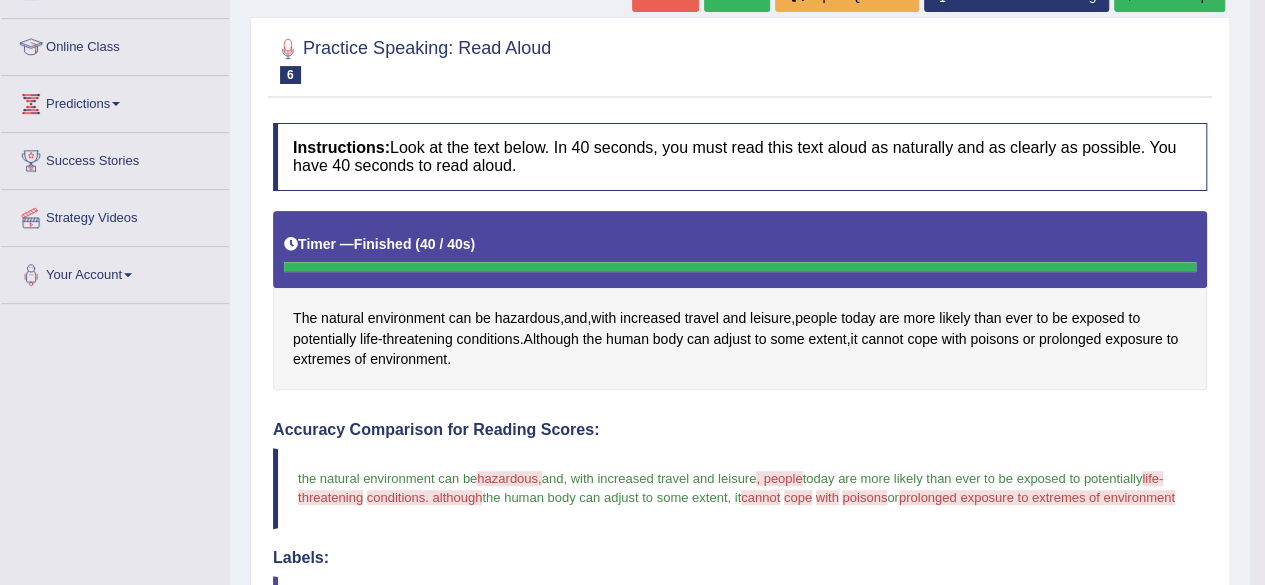 scroll, scrollTop: 249, scrollLeft: 0, axis: vertical 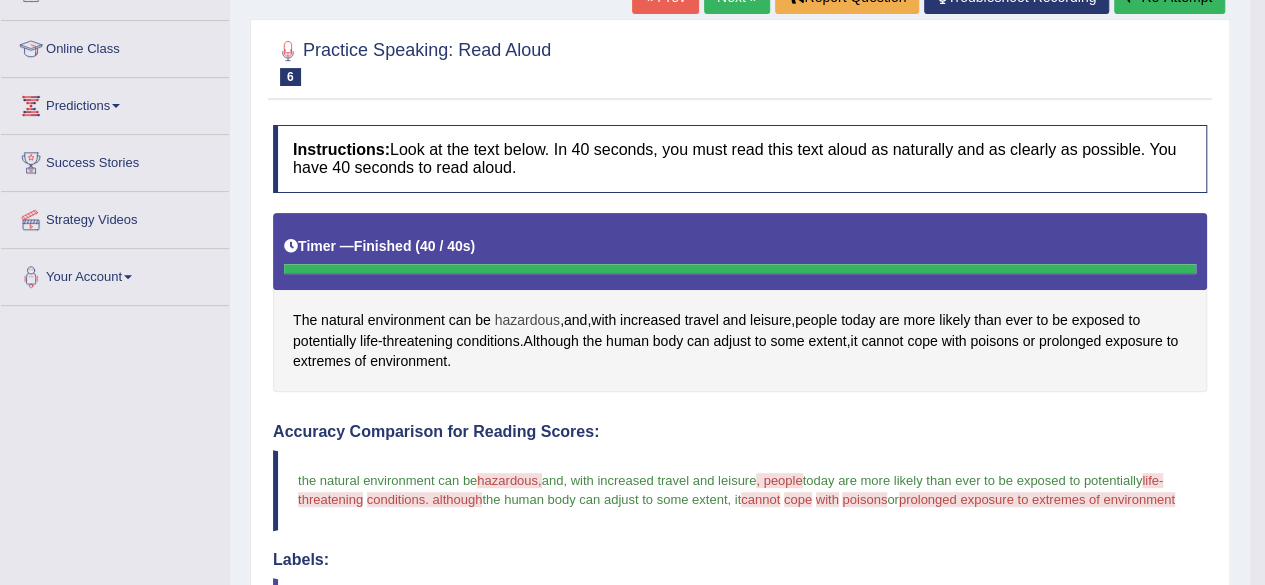 click on "hazardous" at bounding box center (527, 320) 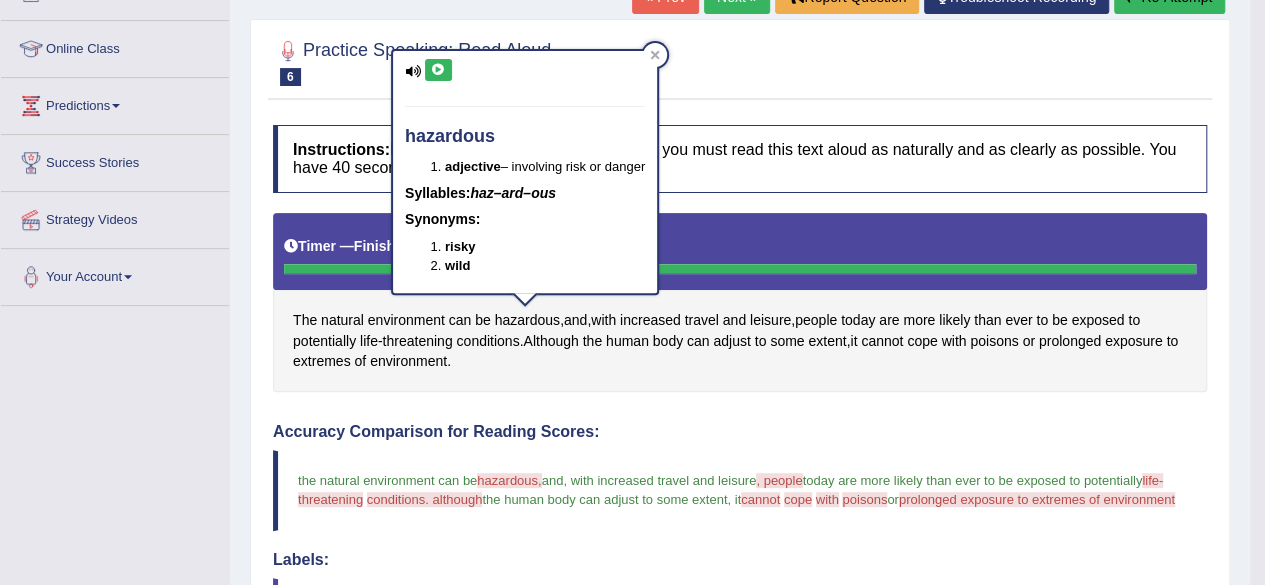 click at bounding box center (438, 70) 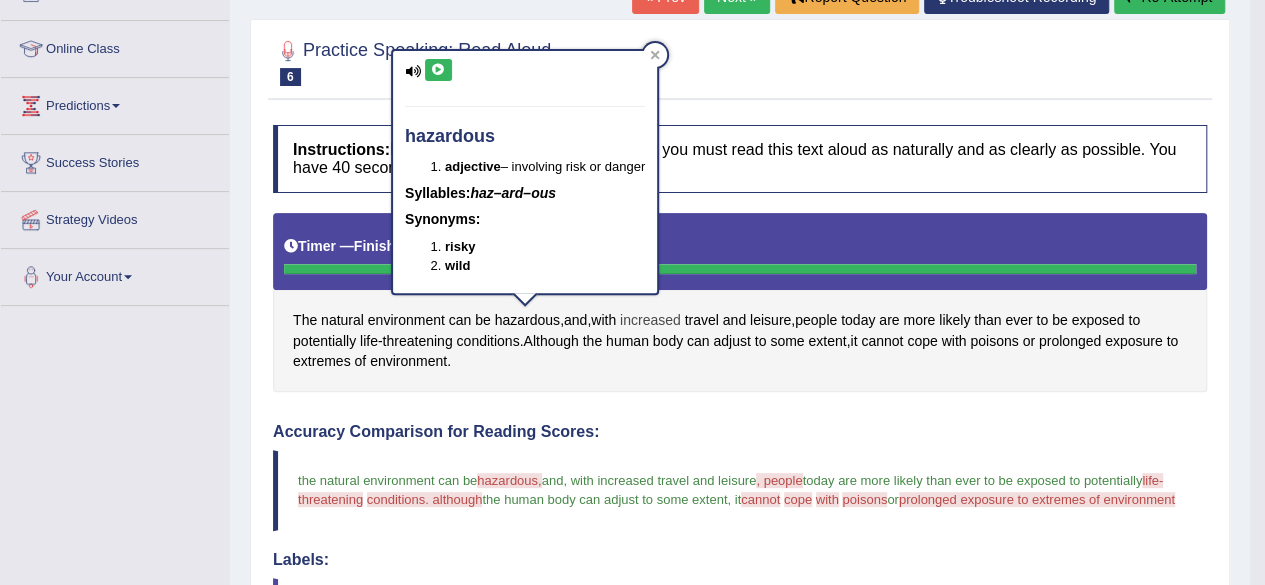click on "increased" at bounding box center (650, 320) 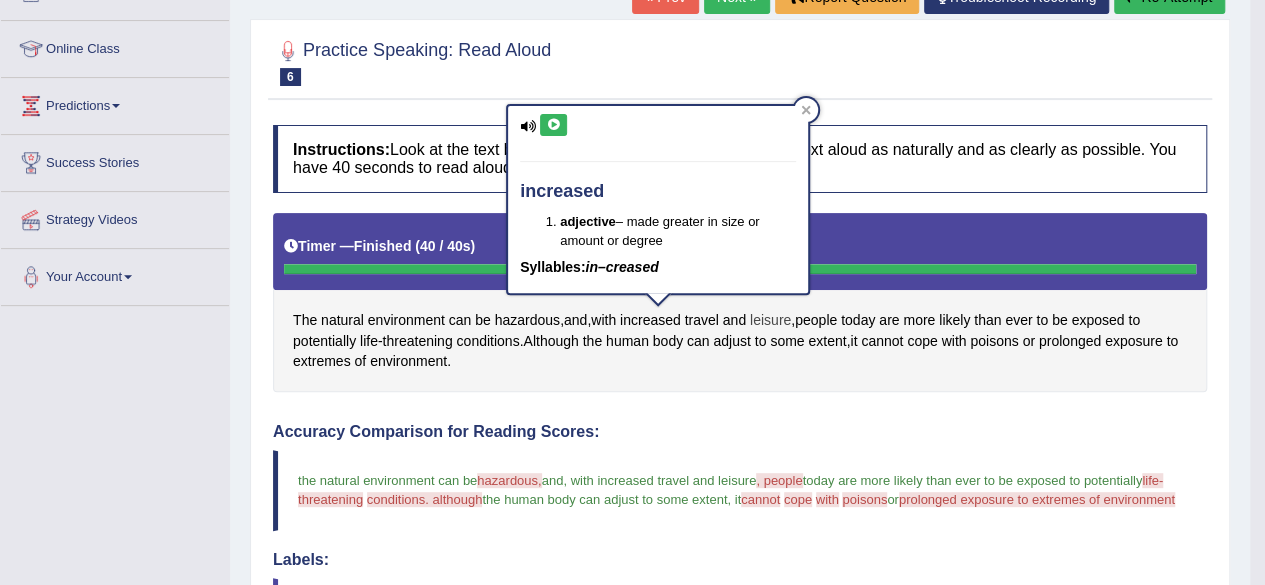 click on "leisure" at bounding box center [770, 320] 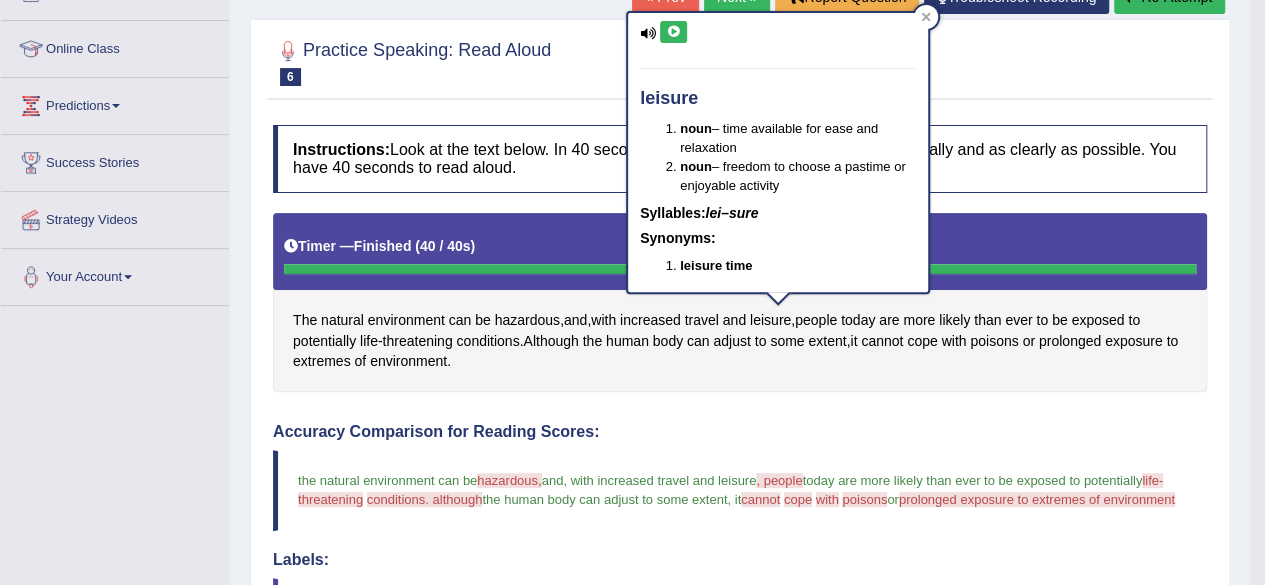click at bounding box center (673, 32) 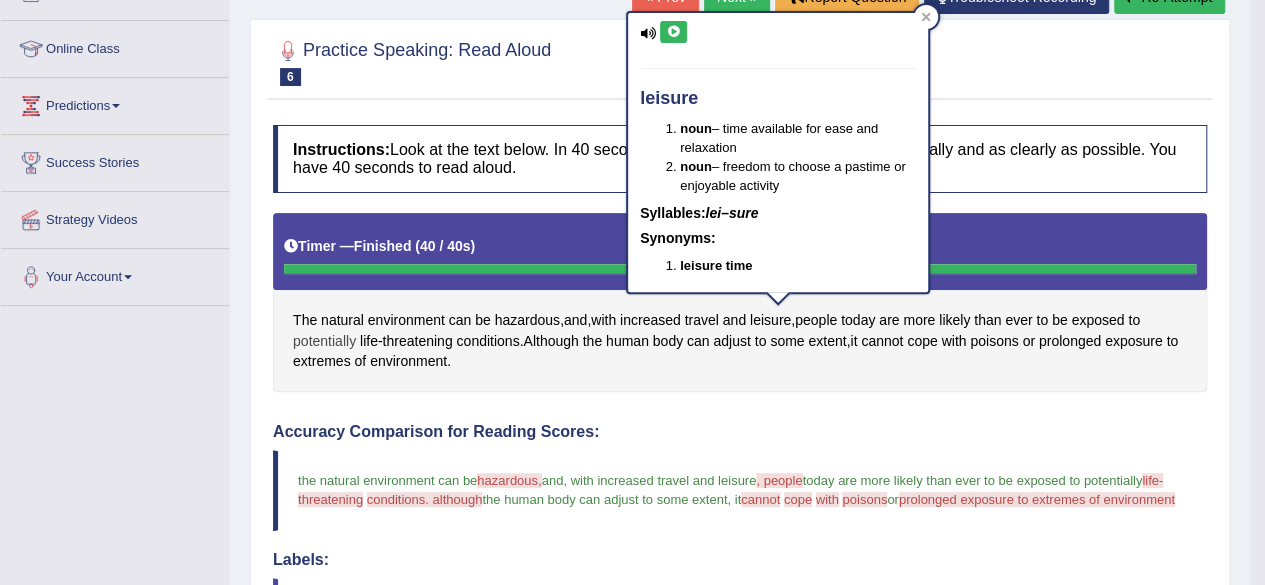 click on "potentially" at bounding box center [324, 341] 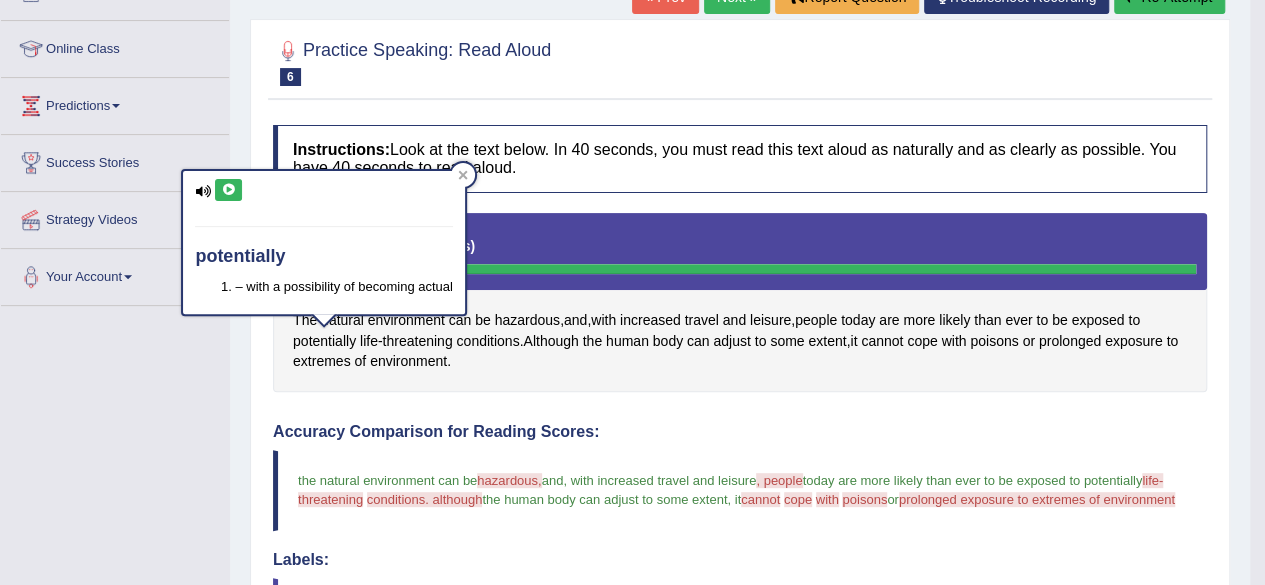 click at bounding box center (228, 190) 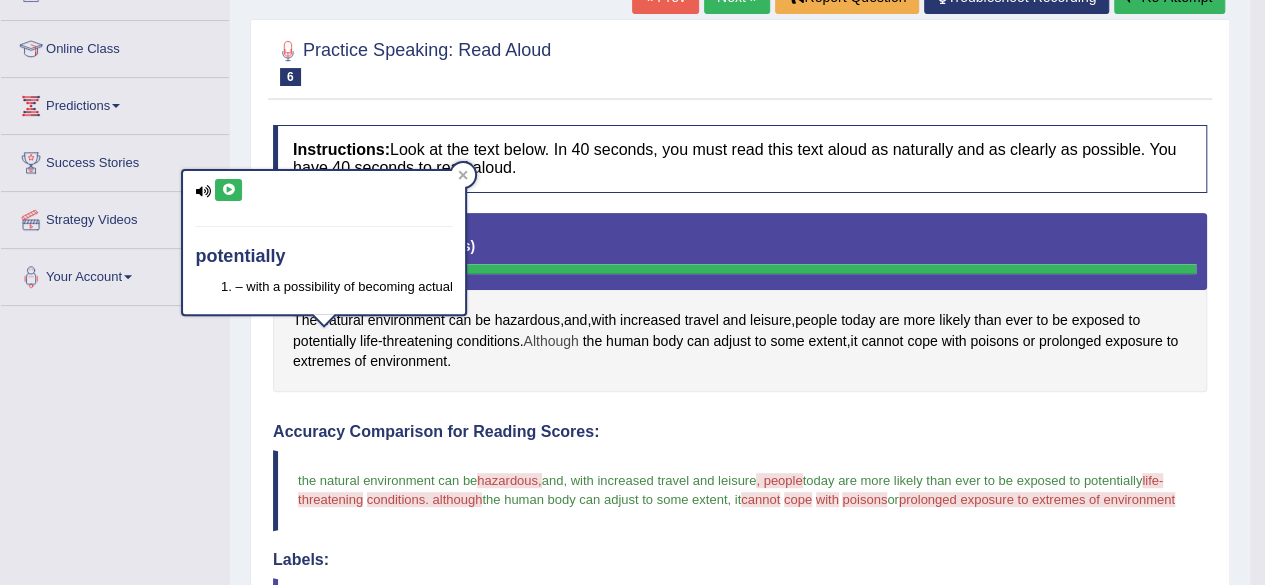 click on "Although" at bounding box center [550, 341] 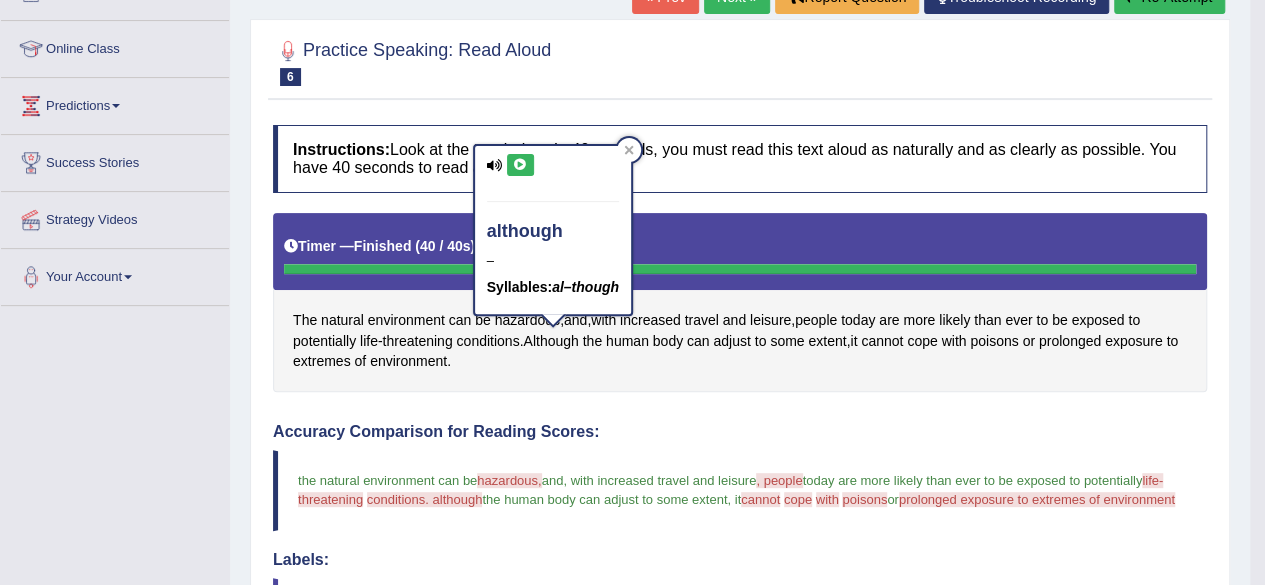 click at bounding box center [520, 165] 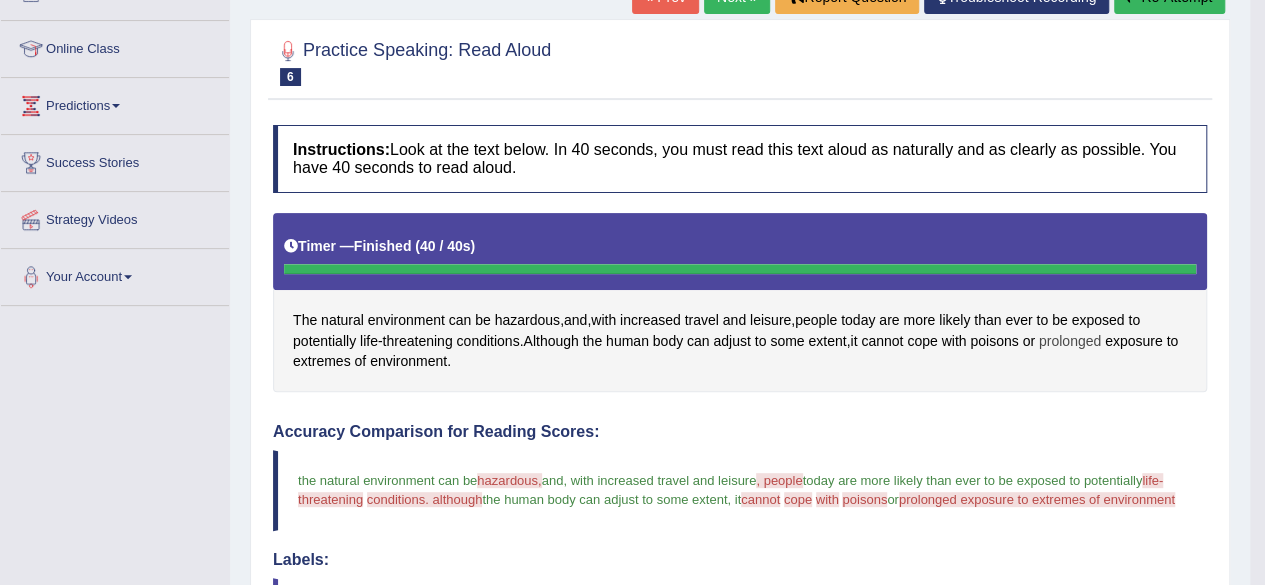 click on "prolonged" at bounding box center [1070, 341] 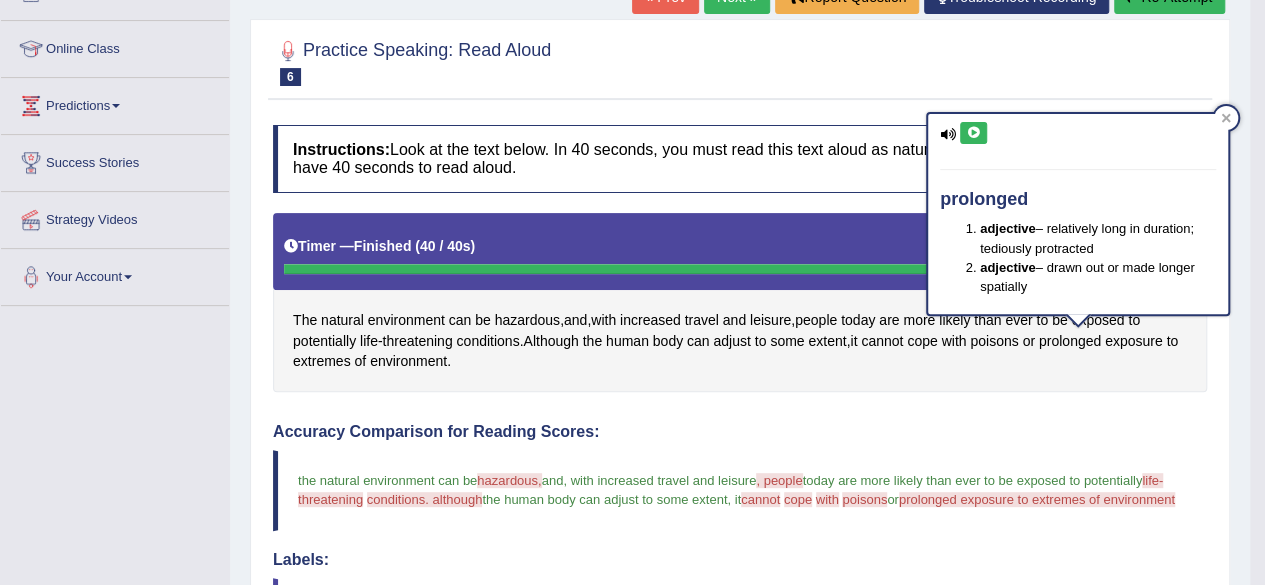 click at bounding box center [973, 133] 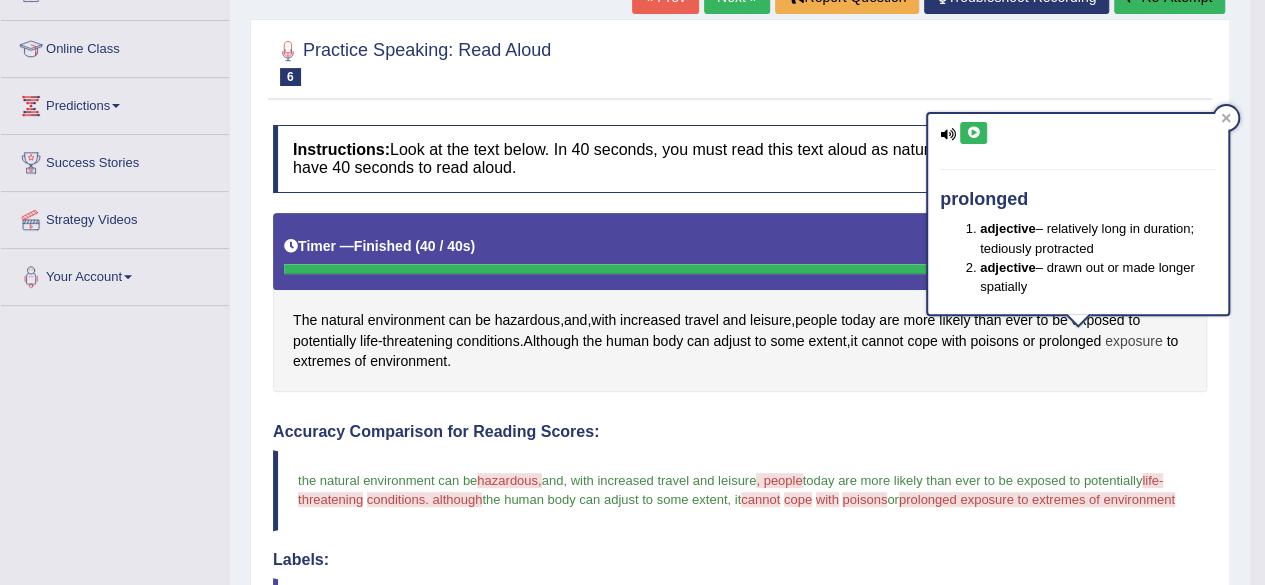 click on "exposure" at bounding box center (1134, 341) 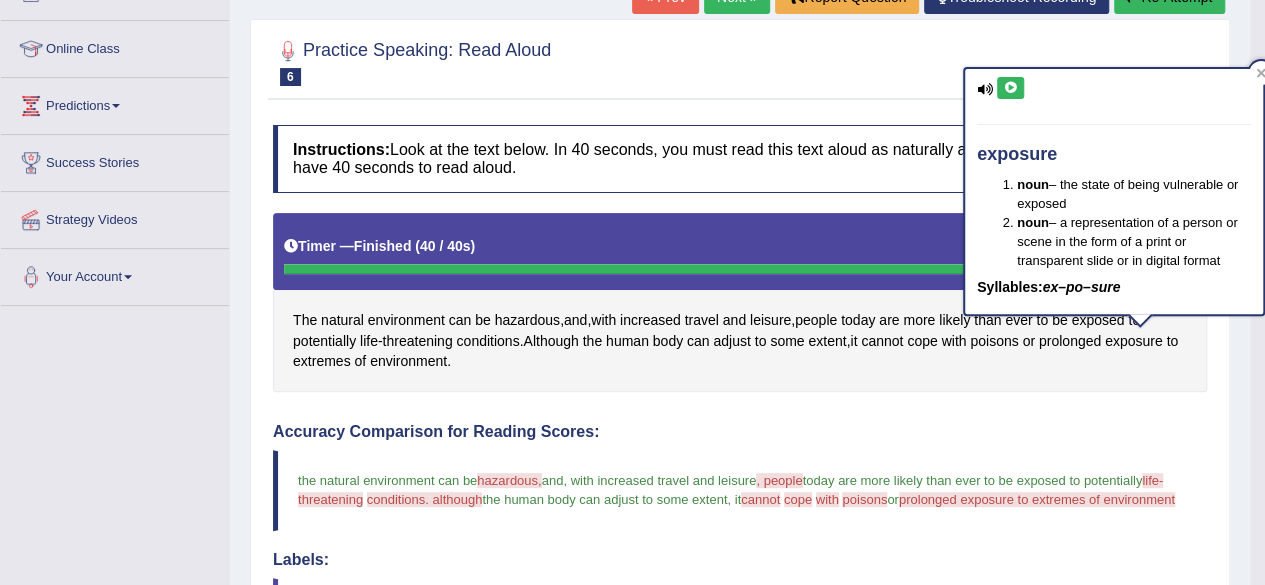 click at bounding box center (1010, 88) 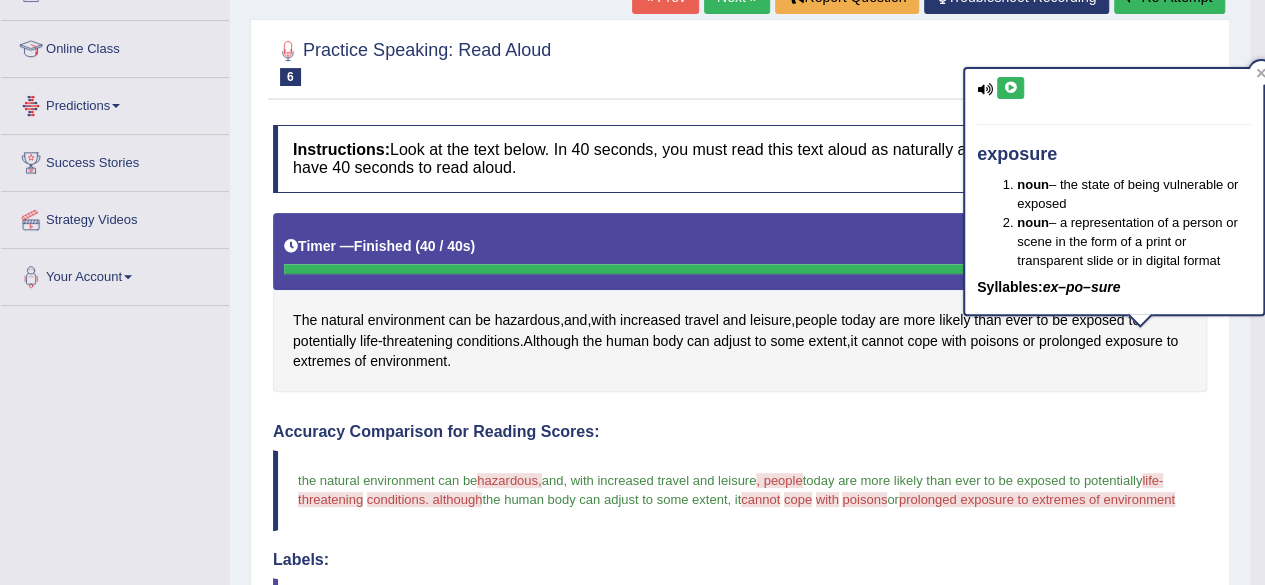click on "Predictions" at bounding box center (115, 103) 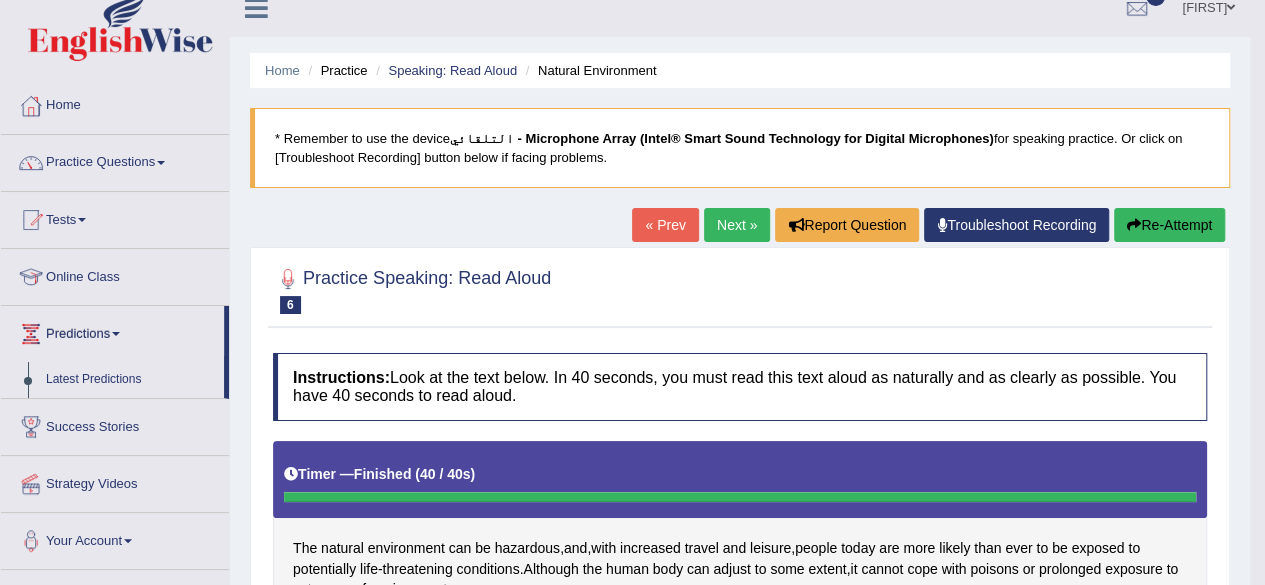 scroll, scrollTop: 20, scrollLeft: 0, axis: vertical 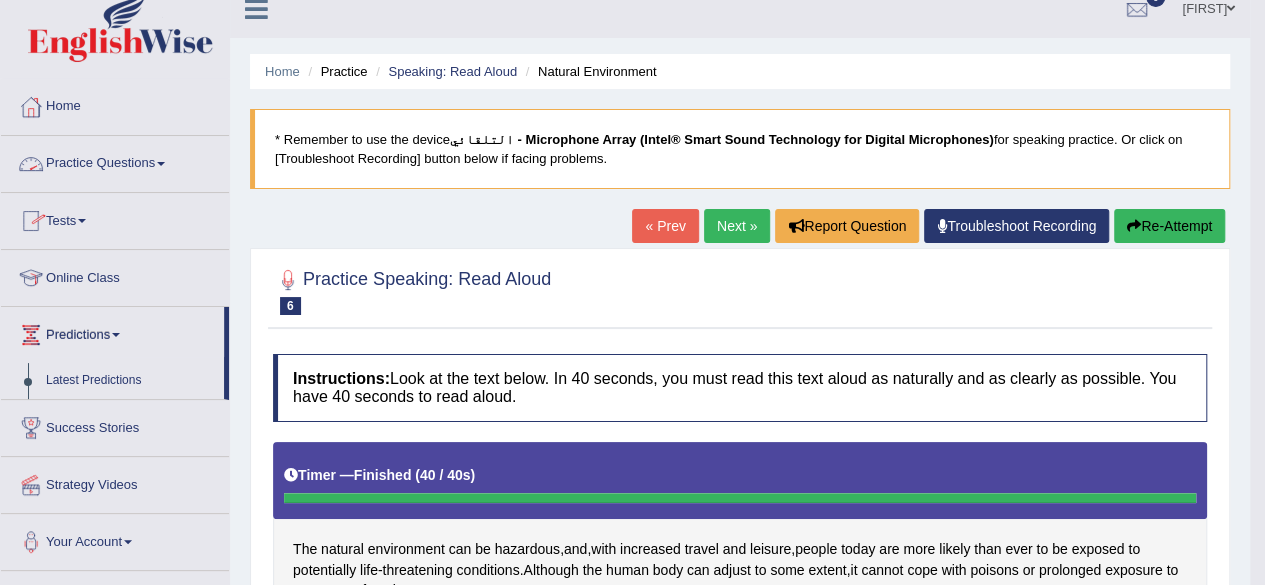 click on "Practice Questions" at bounding box center (115, 161) 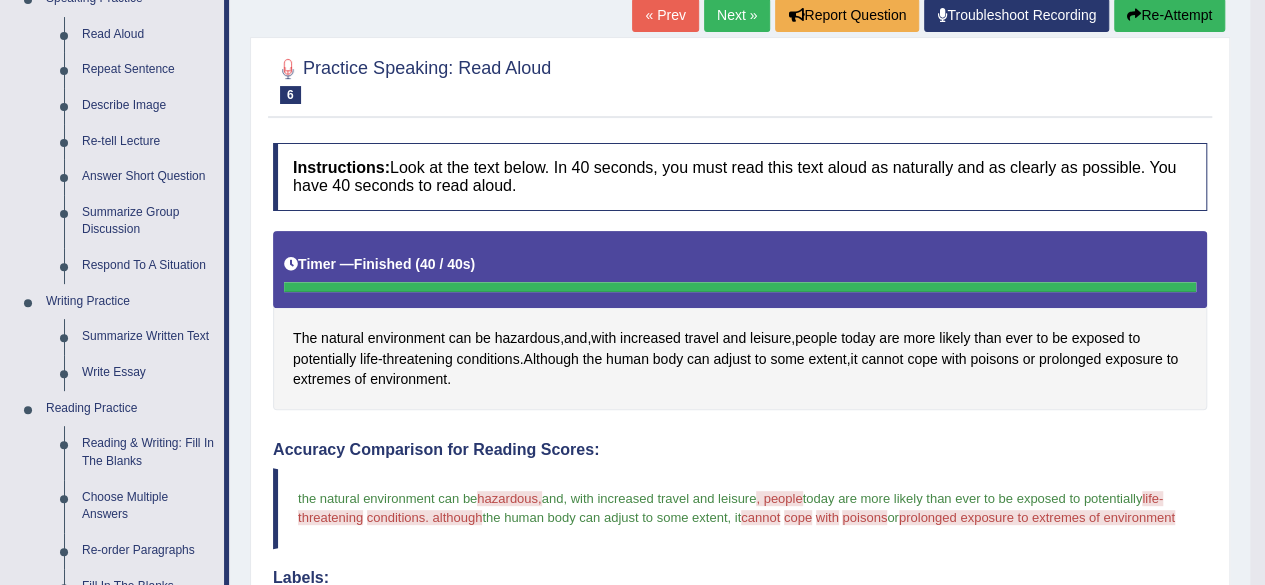 scroll, scrollTop: 152, scrollLeft: 0, axis: vertical 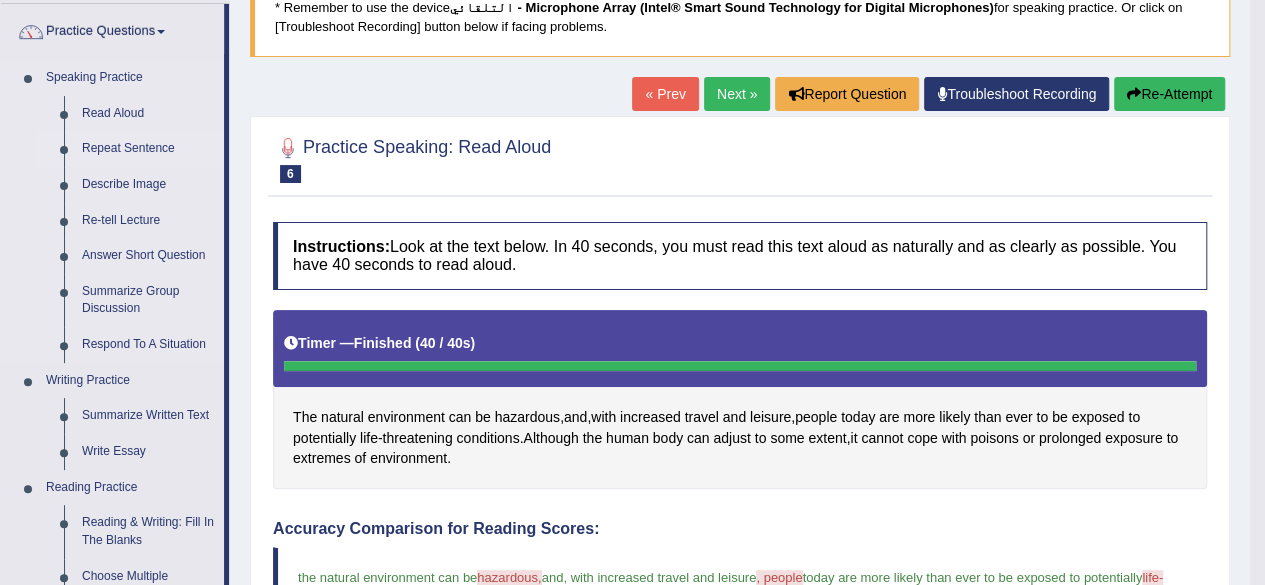 click on "Repeat Sentence" at bounding box center [148, 149] 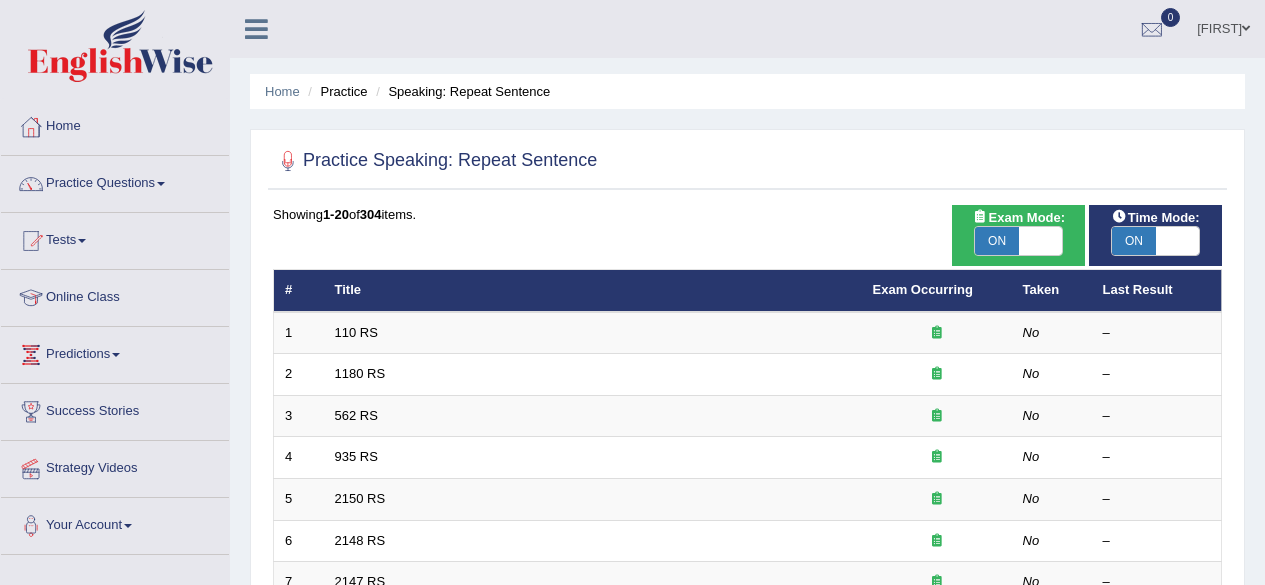 scroll, scrollTop: 0, scrollLeft: 0, axis: both 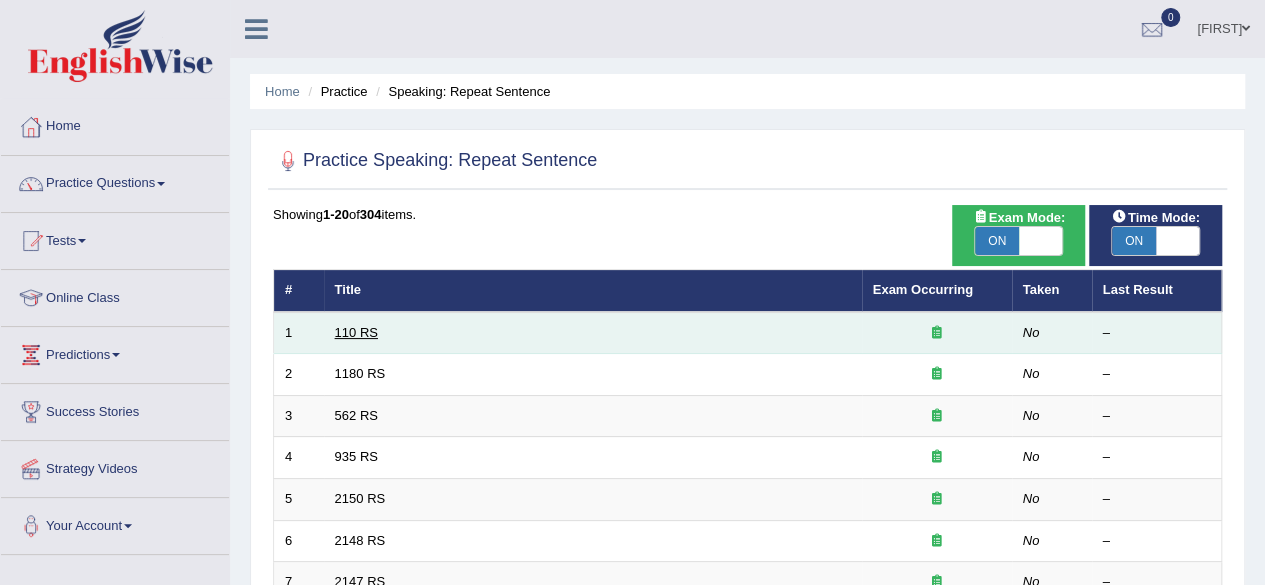 click on "110 RS" at bounding box center [356, 332] 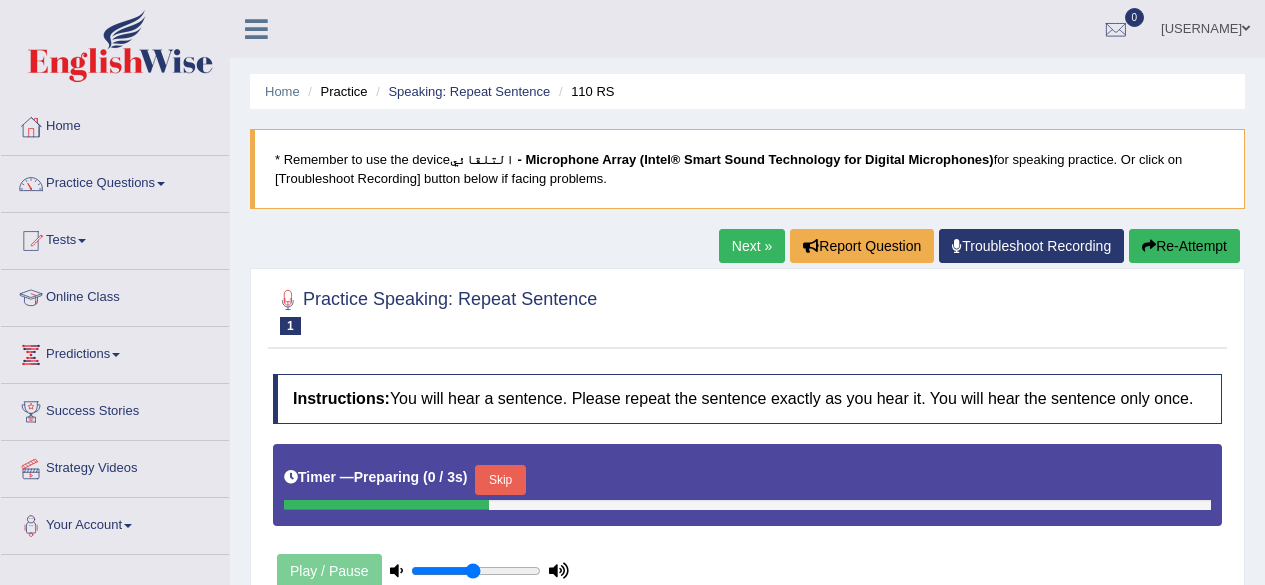 scroll, scrollTop: 0, scrollLeft: 0, axis: both 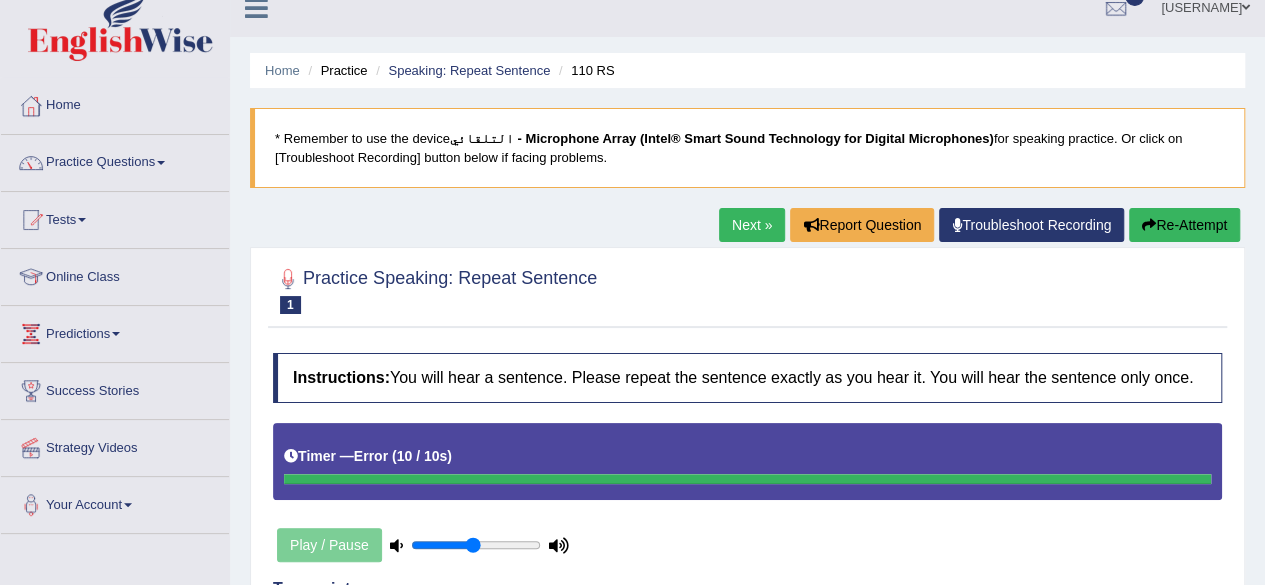 click on "Next »" at bounding box center [752, 225] 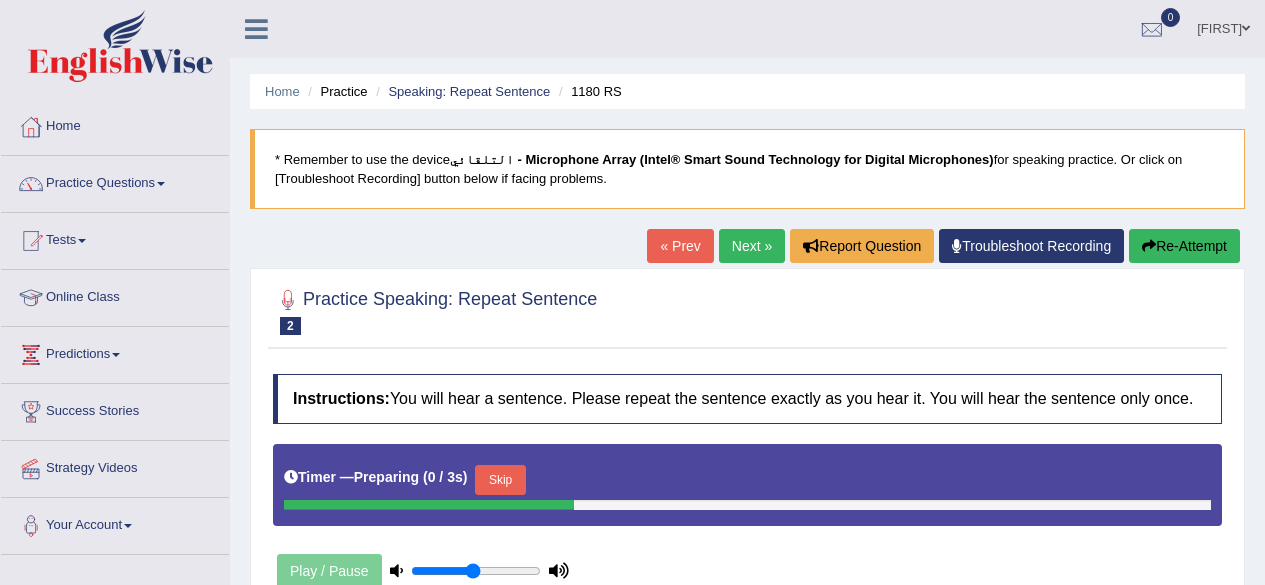 click on "« Prev" at bounding box center (680, 246) 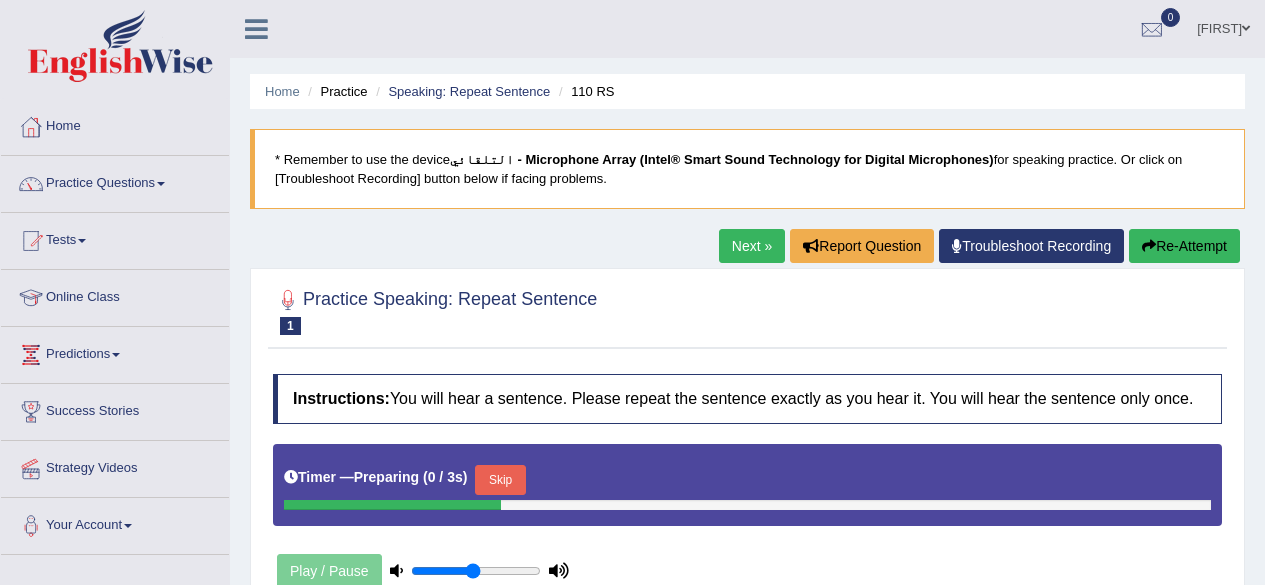 scroll, scrollTop: 0, scrollLeft: 0, axis: both 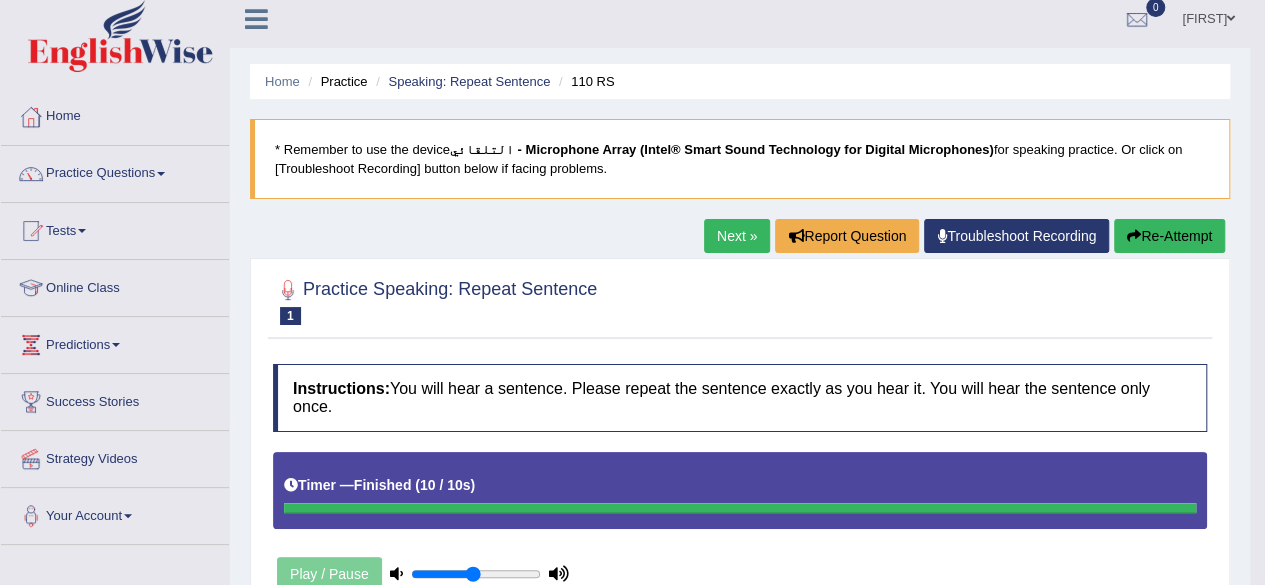 click on "Next »" at bounding box center (737, 236) 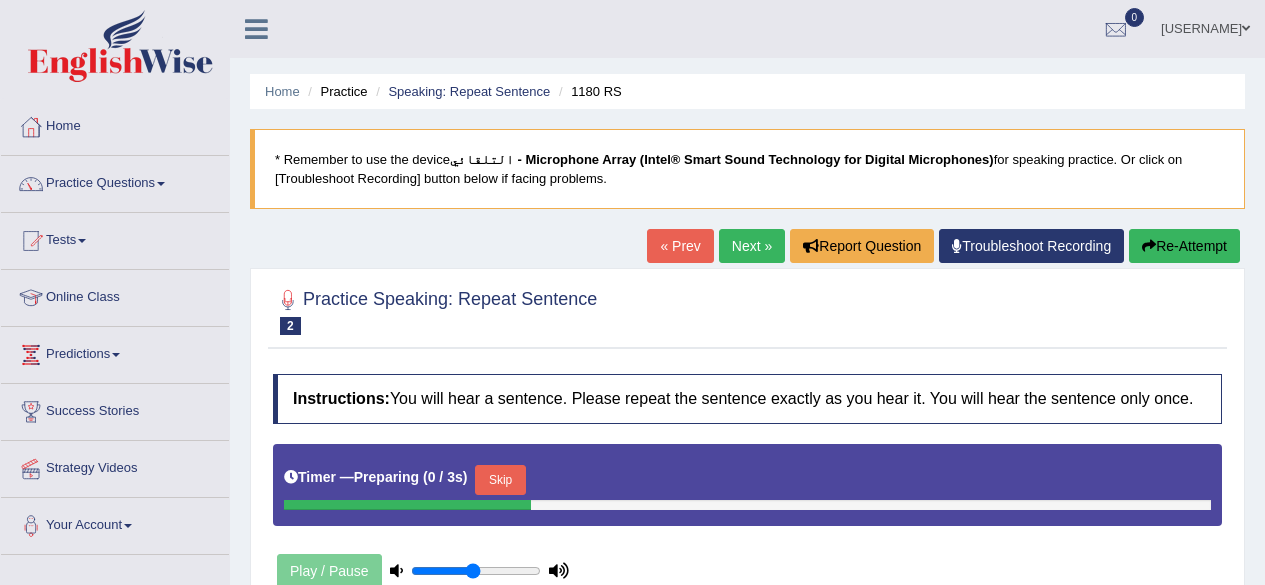 scroll, scrollTop: 0, scrollLeft: 0, axis: both 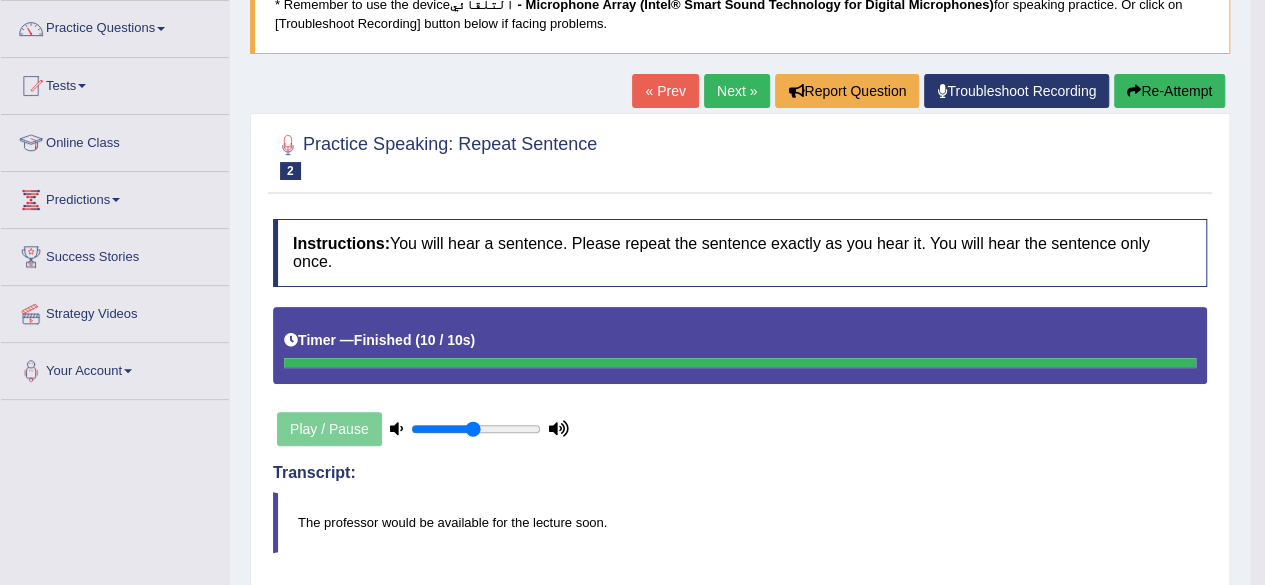 click on "« Prev" at bounding box center [665, 91] 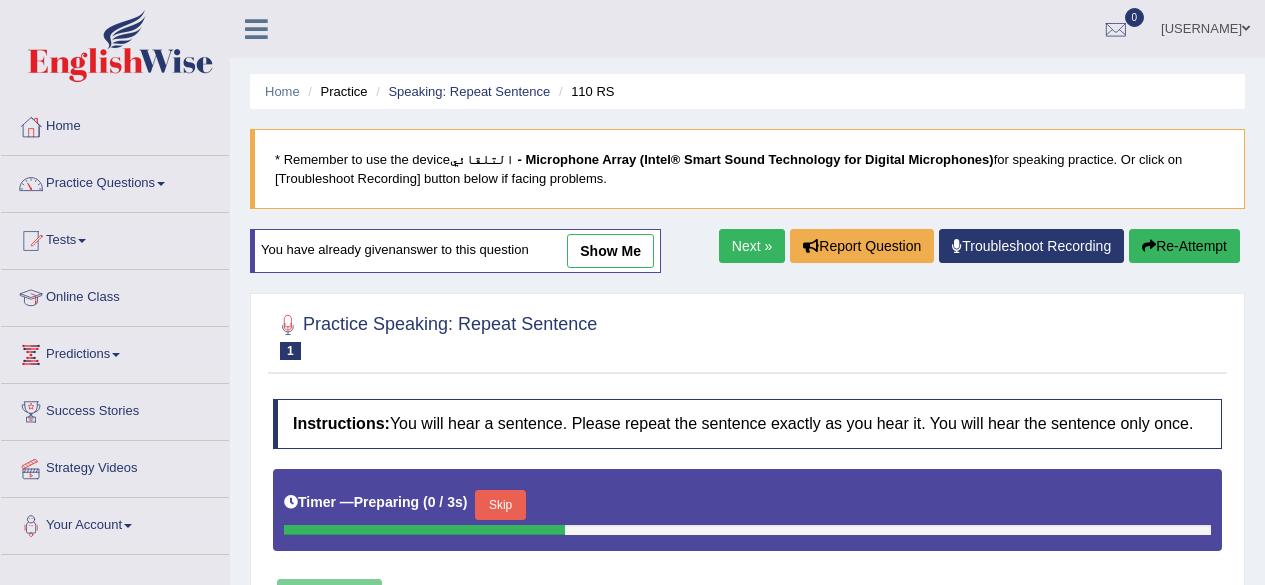 scroll, scrollTop: 0, scrollLeft: 0, axis: both 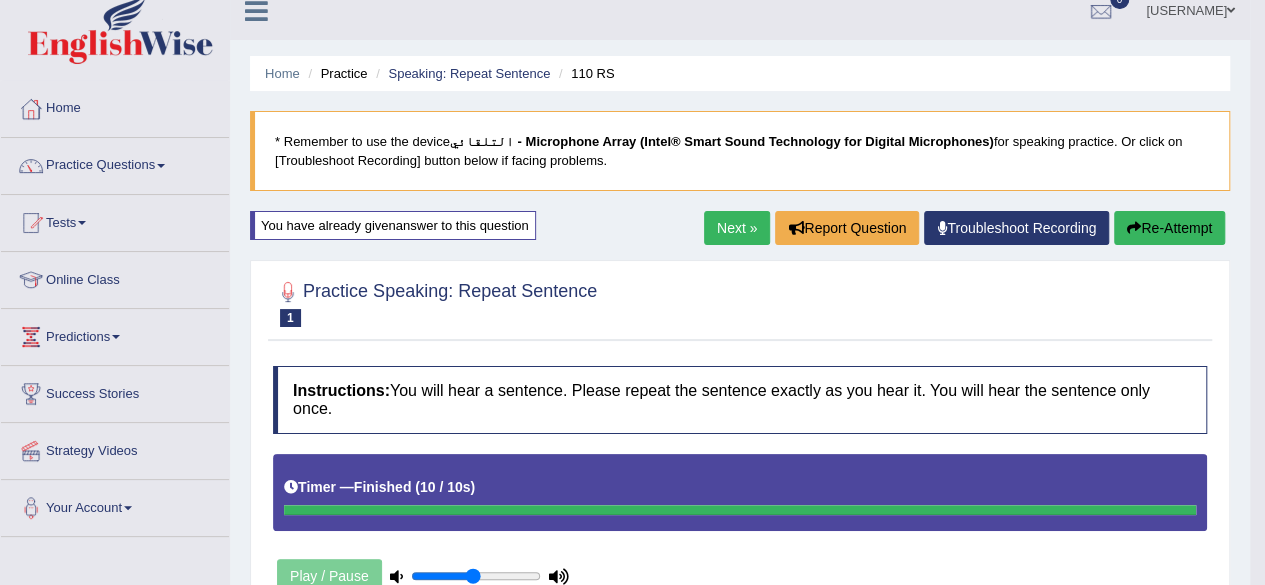 click on "Next »" at bounding box center [737, 228] 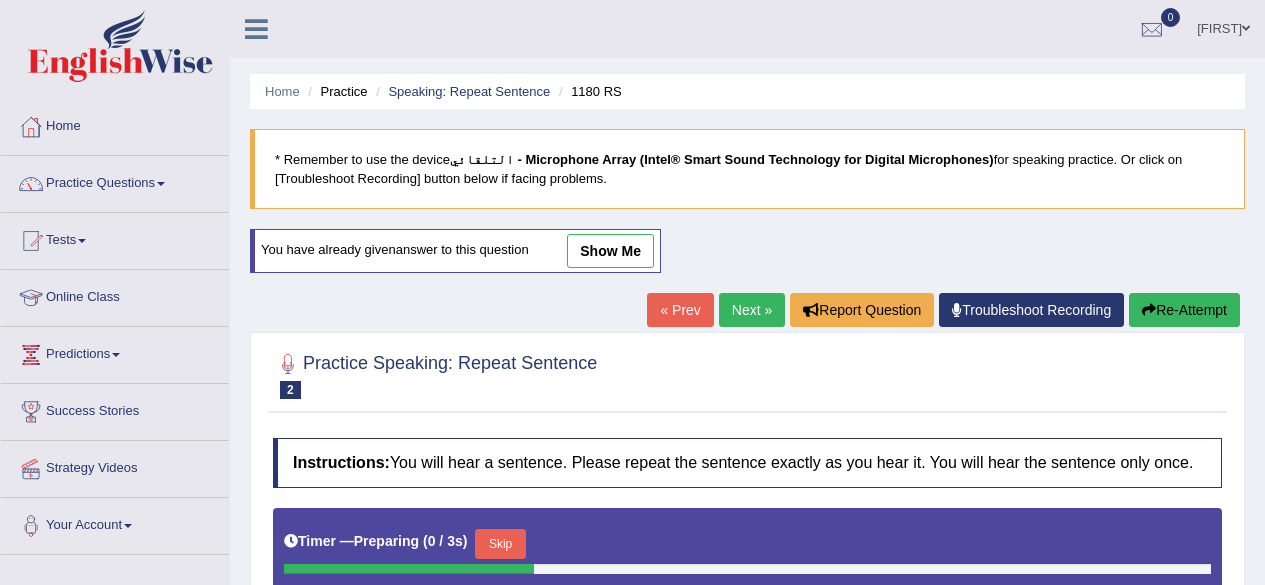 scroll, scrollTop: 0, scrollLeft: 0, axis: both 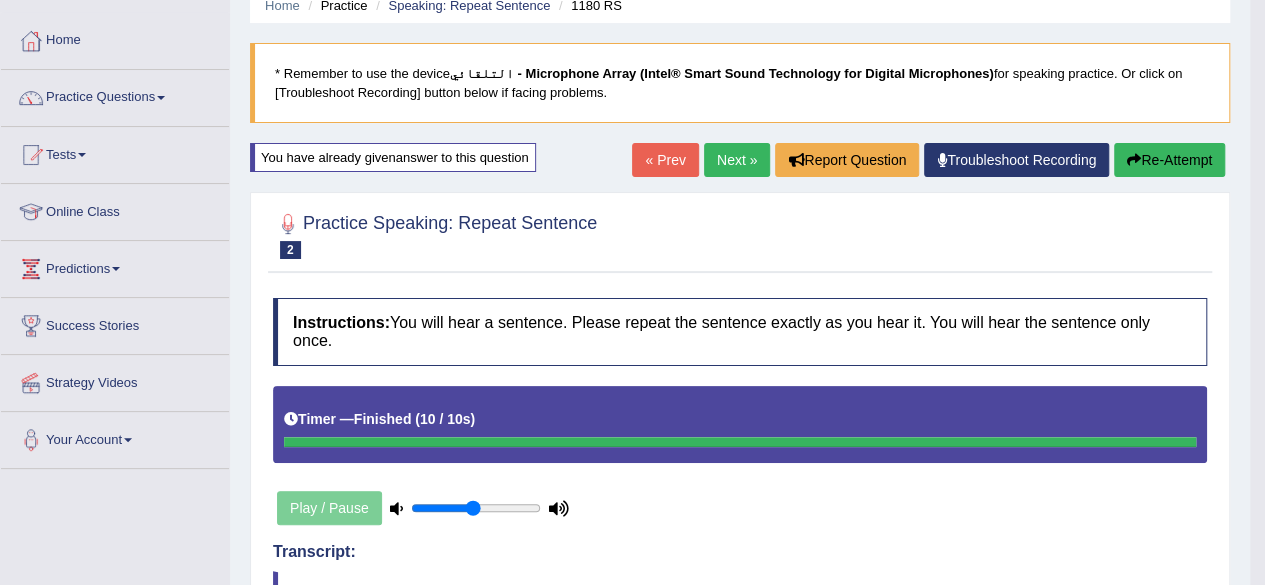 click on "Next »" at bounding box center [737, 160] 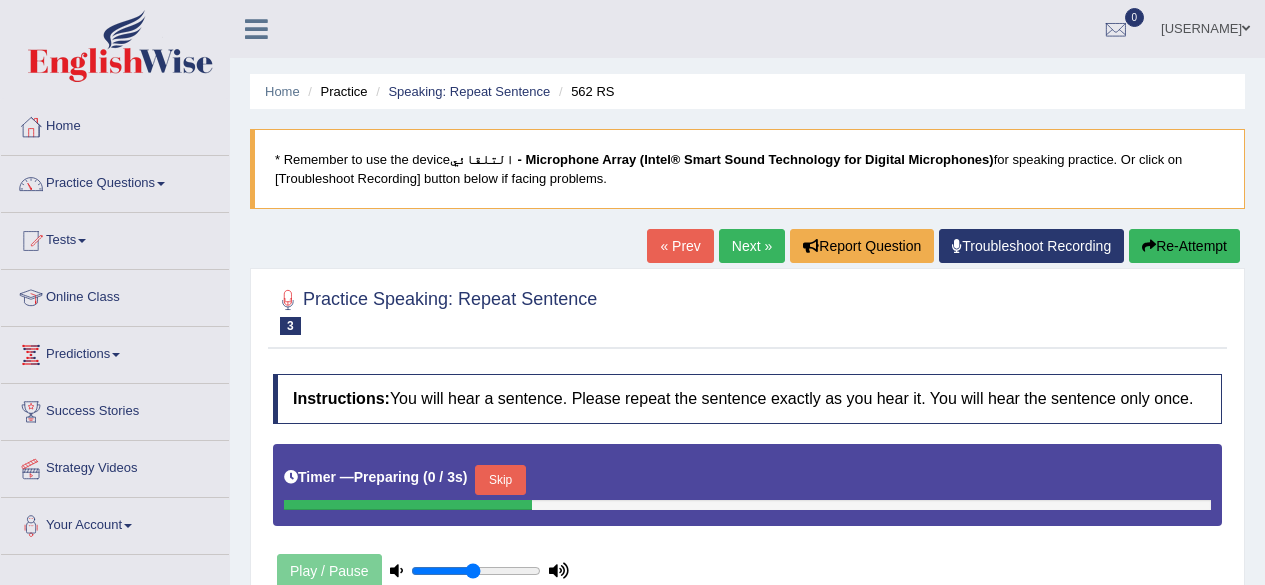 scroll, scrollTop: 0, scrollLeft: 0, axis: both 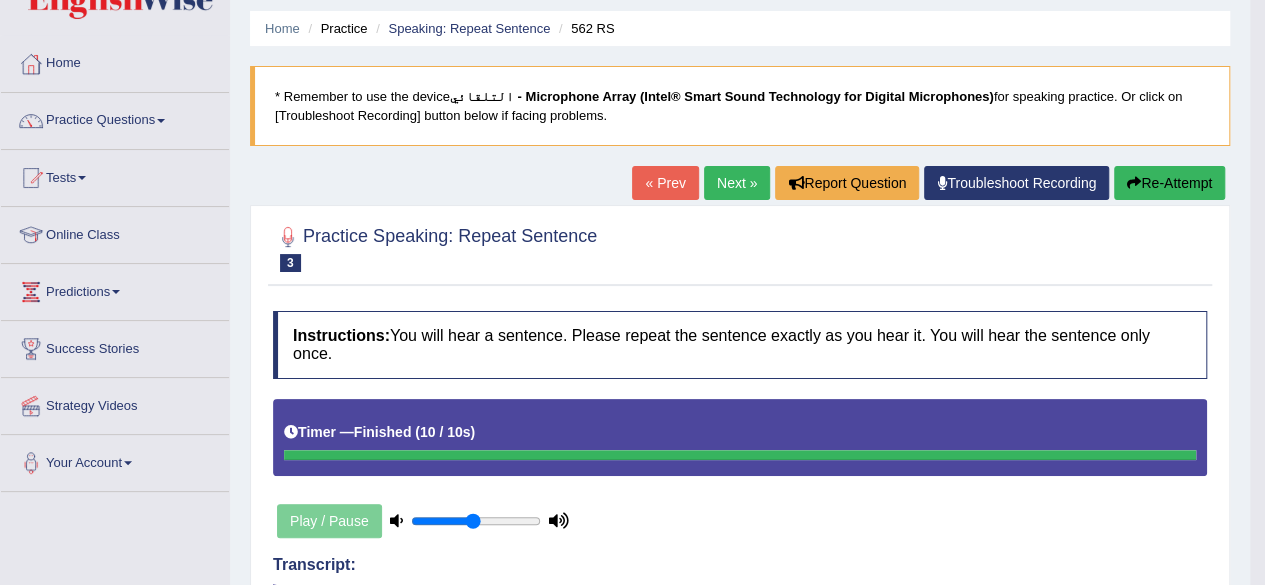 click on "« Prev" at bounding box center (665, 183) 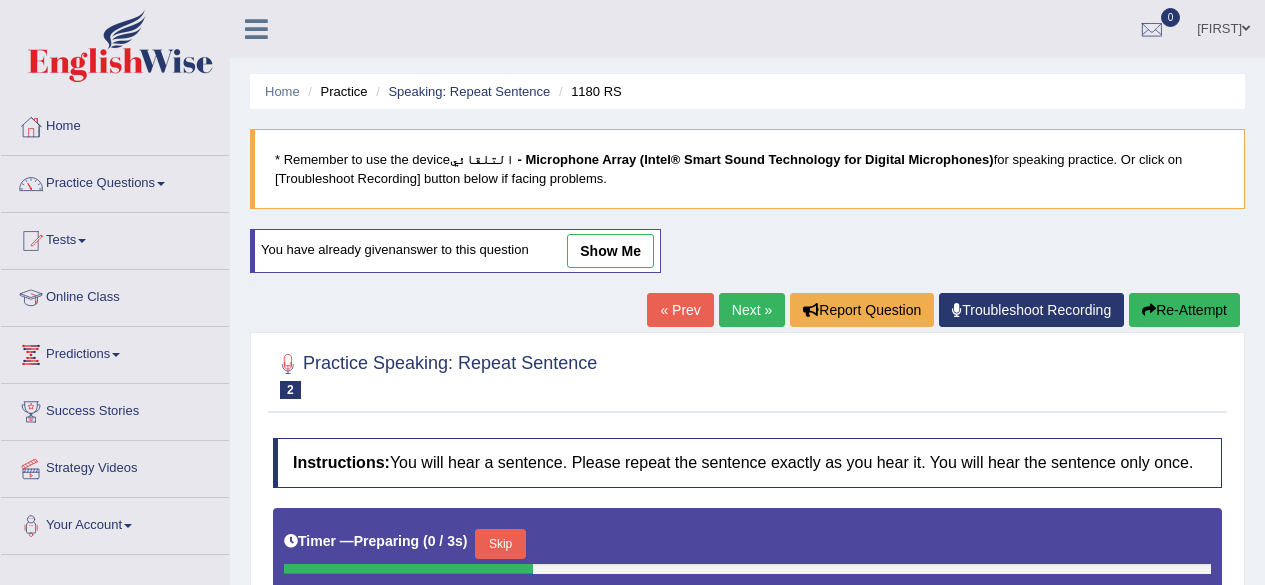 scroll, scrollTop: 0, scrollLeft: 0, axis: both 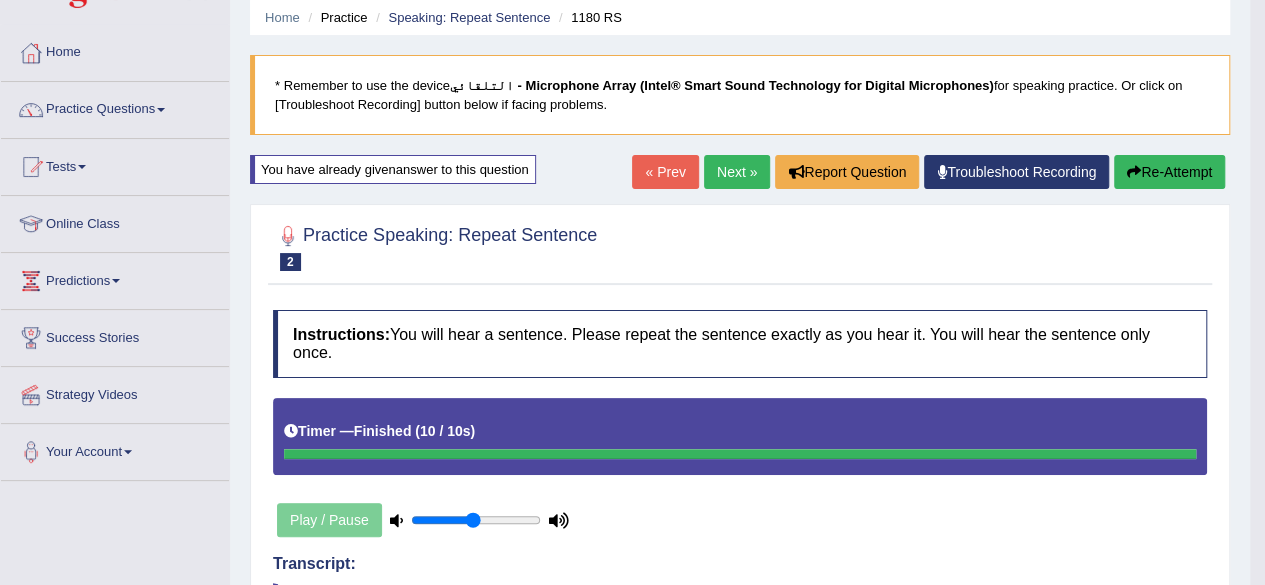 click on "Next »" at bounding box center (737, 172) 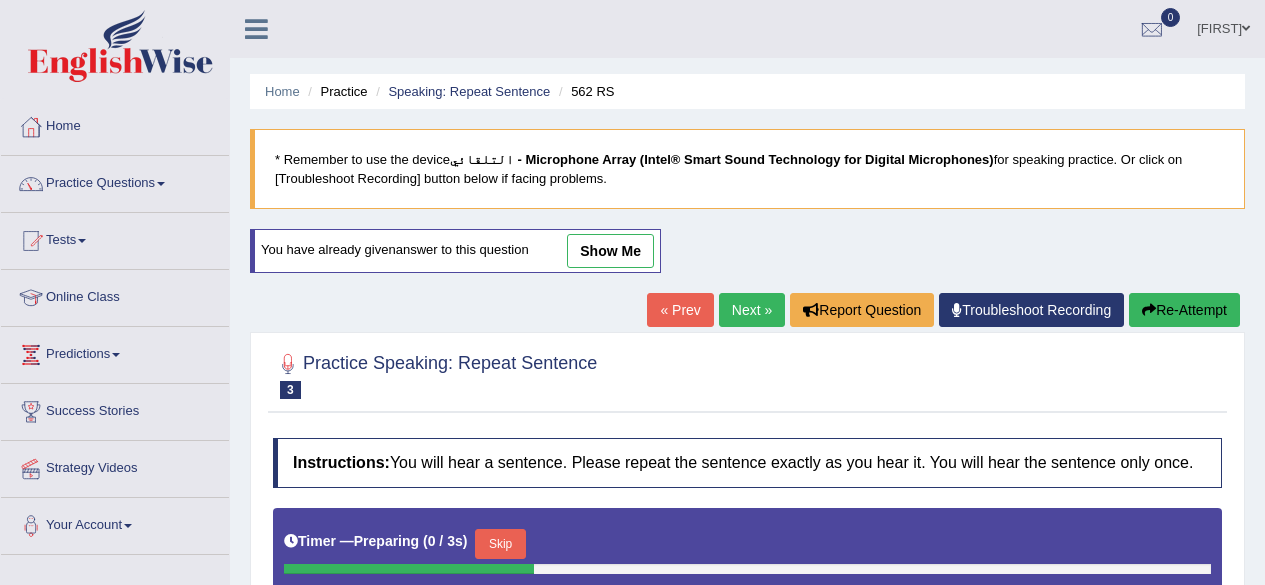 scroll, scrollTop: 0, scrollLeft: 0, axis: both 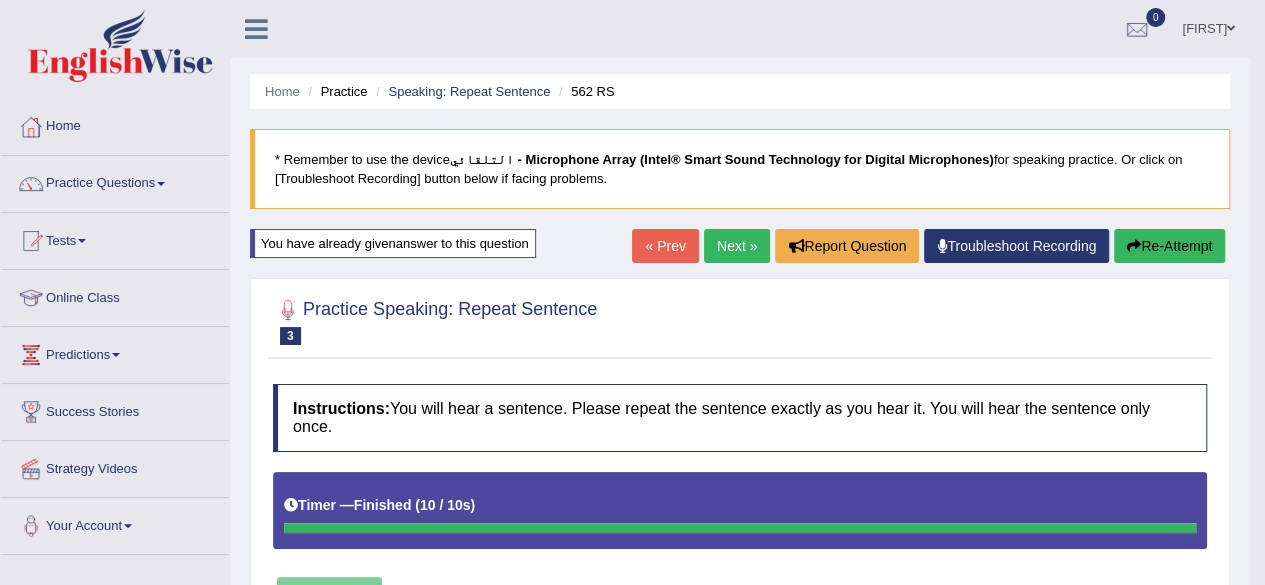 click on "Next »" at bounding box center [737, 246] 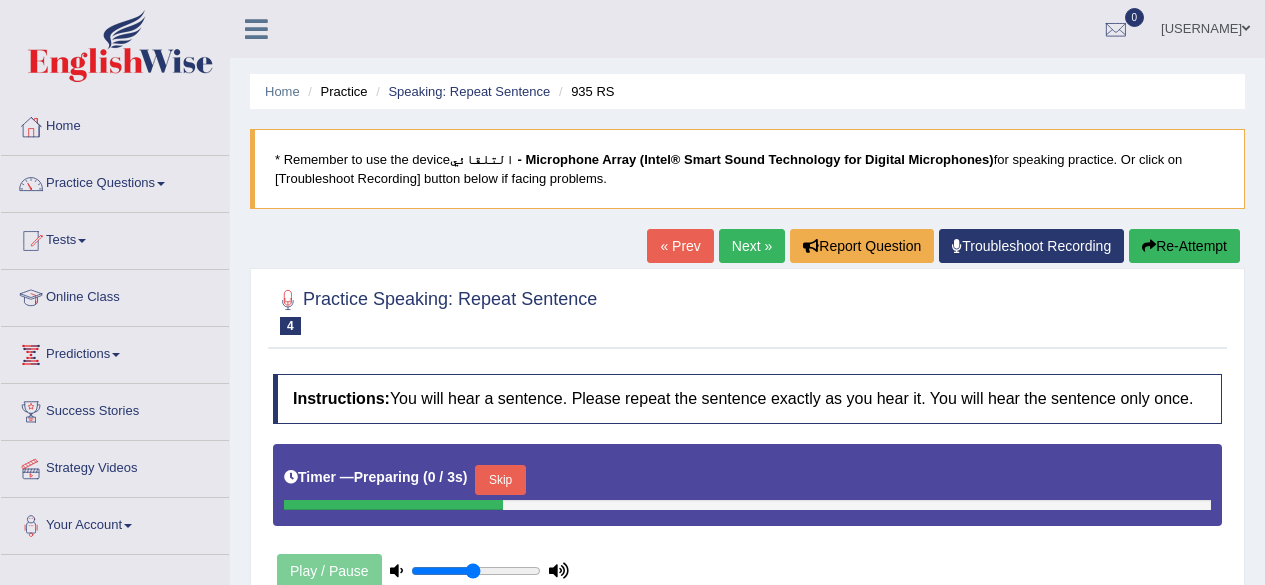 scroll, scrollTop: 0, scrollLeft: 0, axis: both 